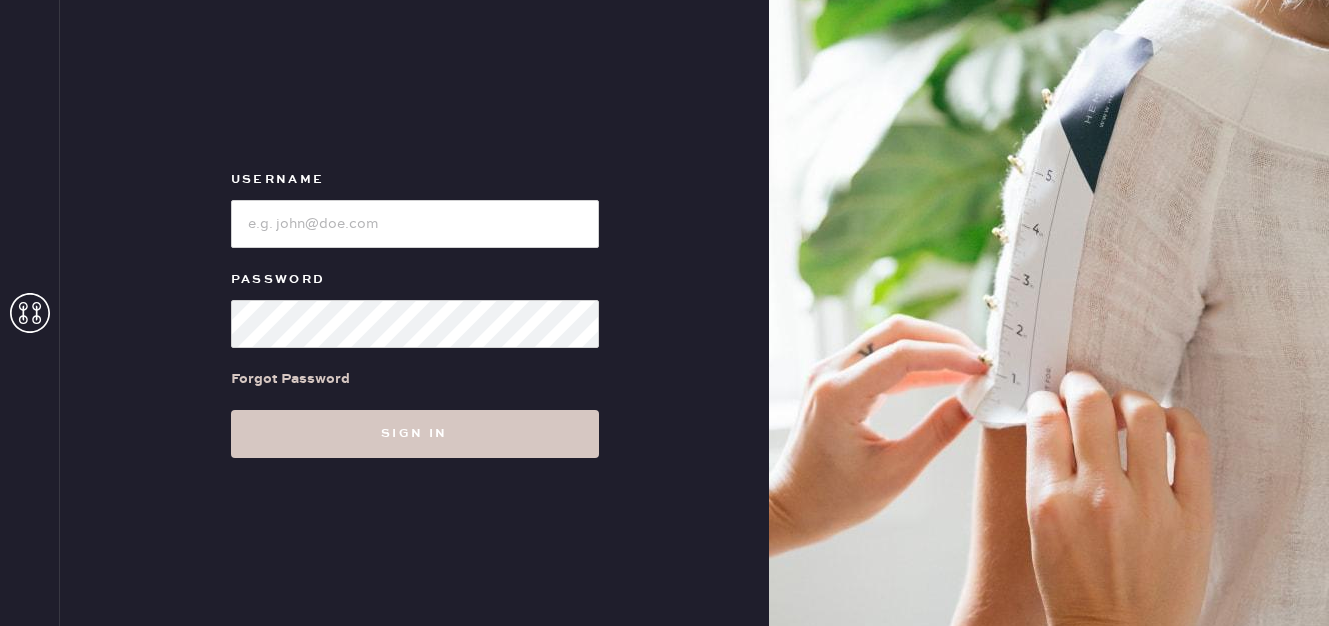 scroll, scrollTop: 0, scrollLeft: 0, axis: both 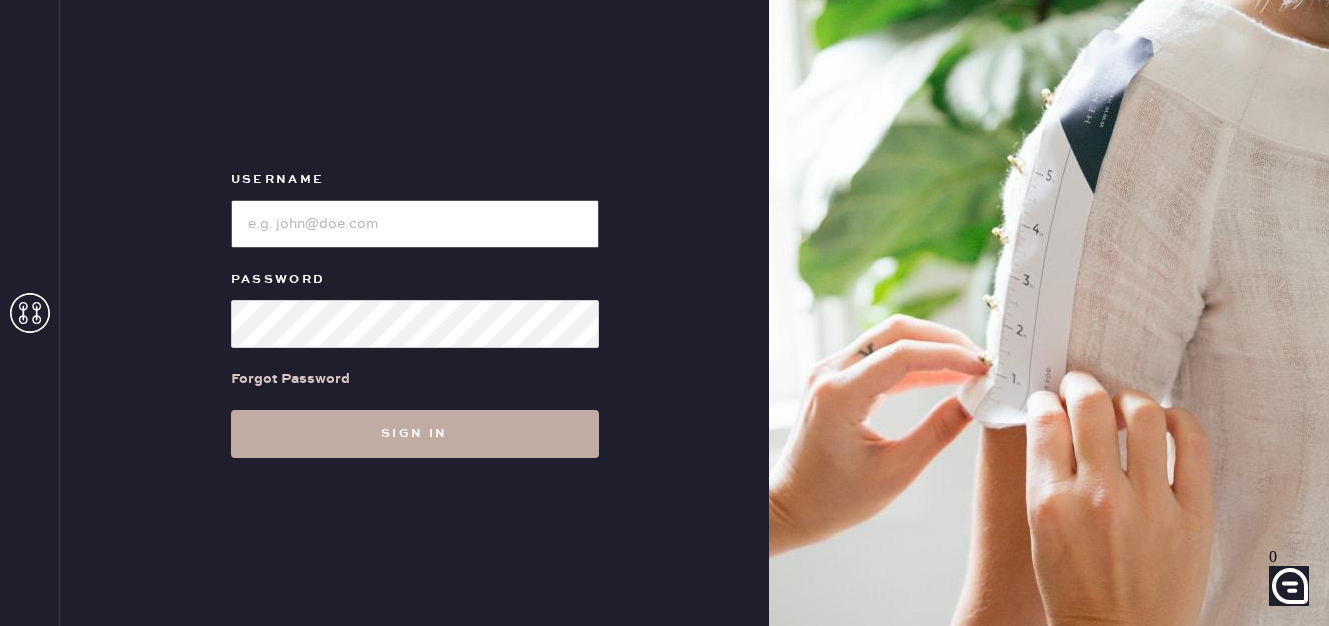 type on "[EMAIL_ADDRESS][DOMAIN_NAME]" 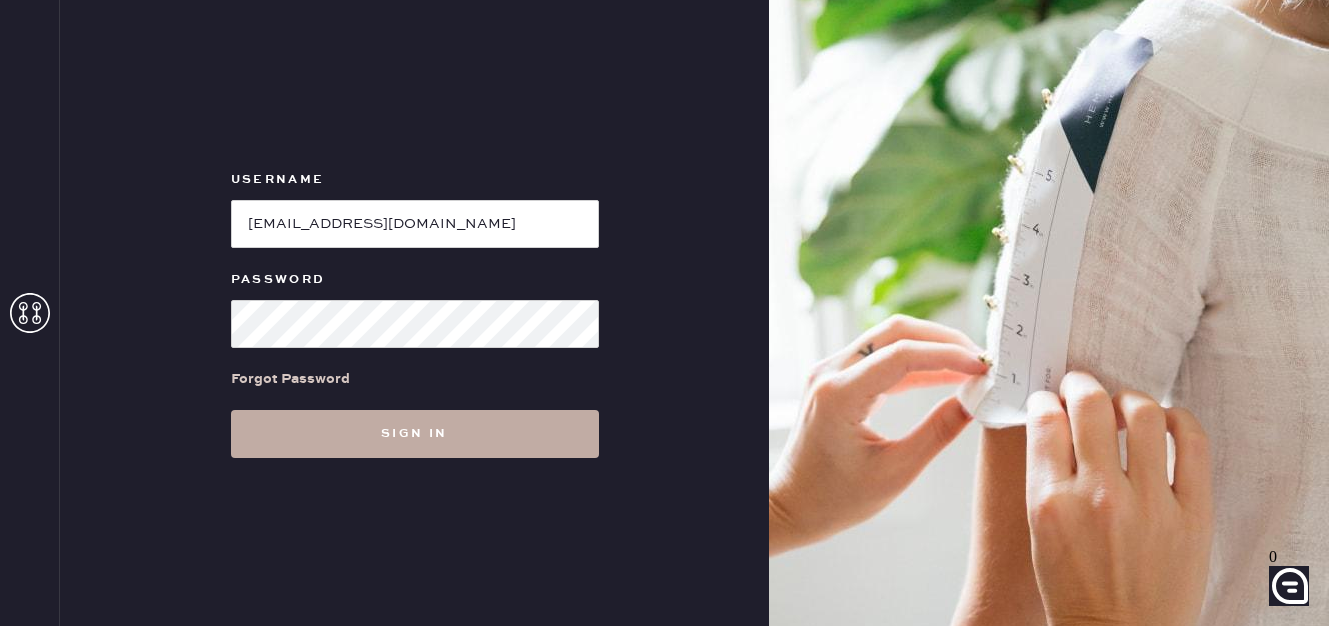 click on "Sign in" at bounding box center (415, 434) 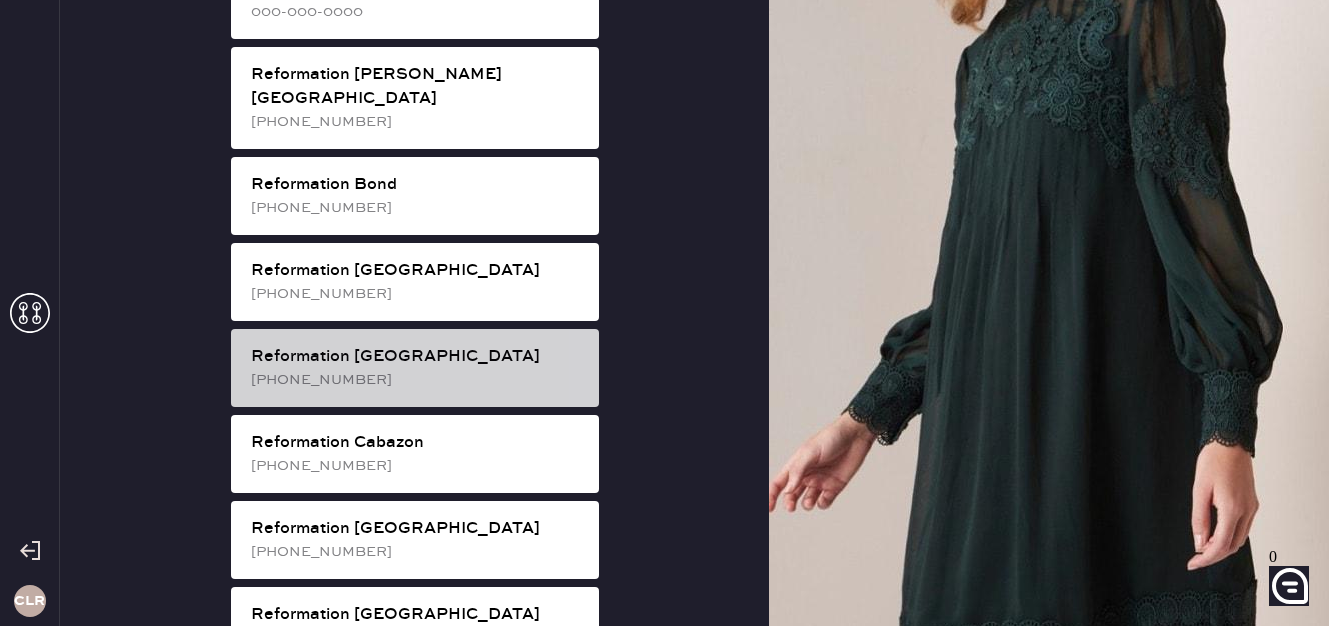 scroll, scrollTop: 345, scrollLeft: 0, axis: vertical 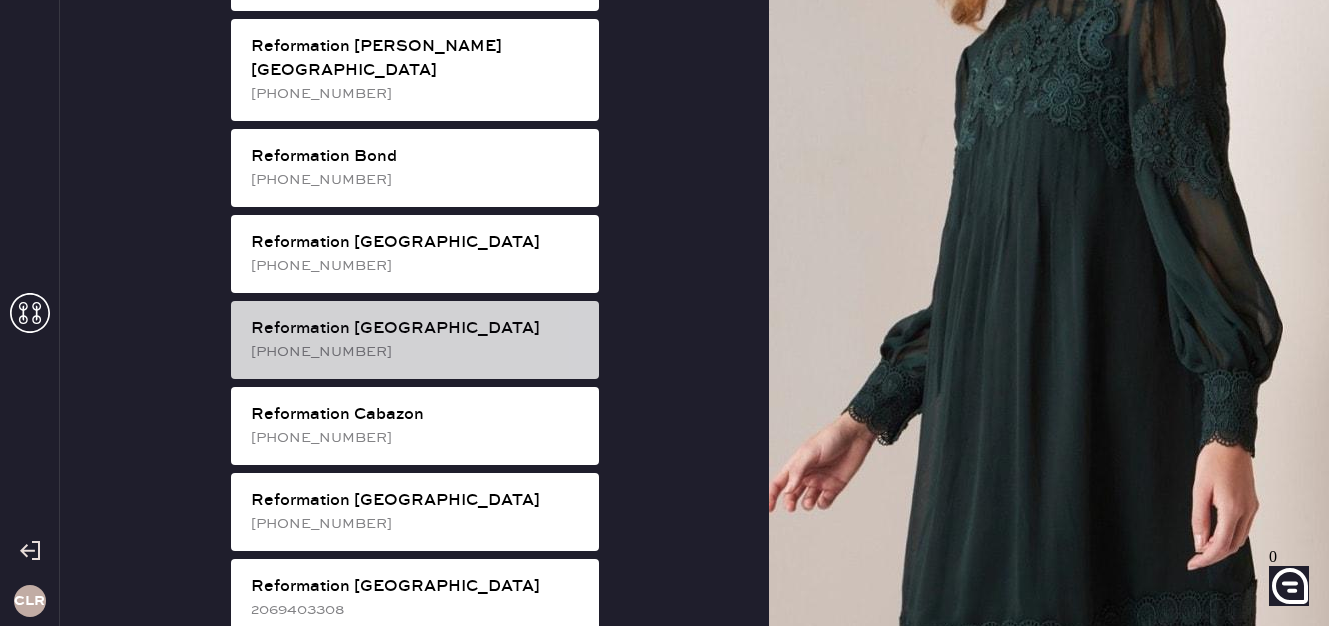 click on "[PHONE_NUMBER]" at bounding box center [417, 352] 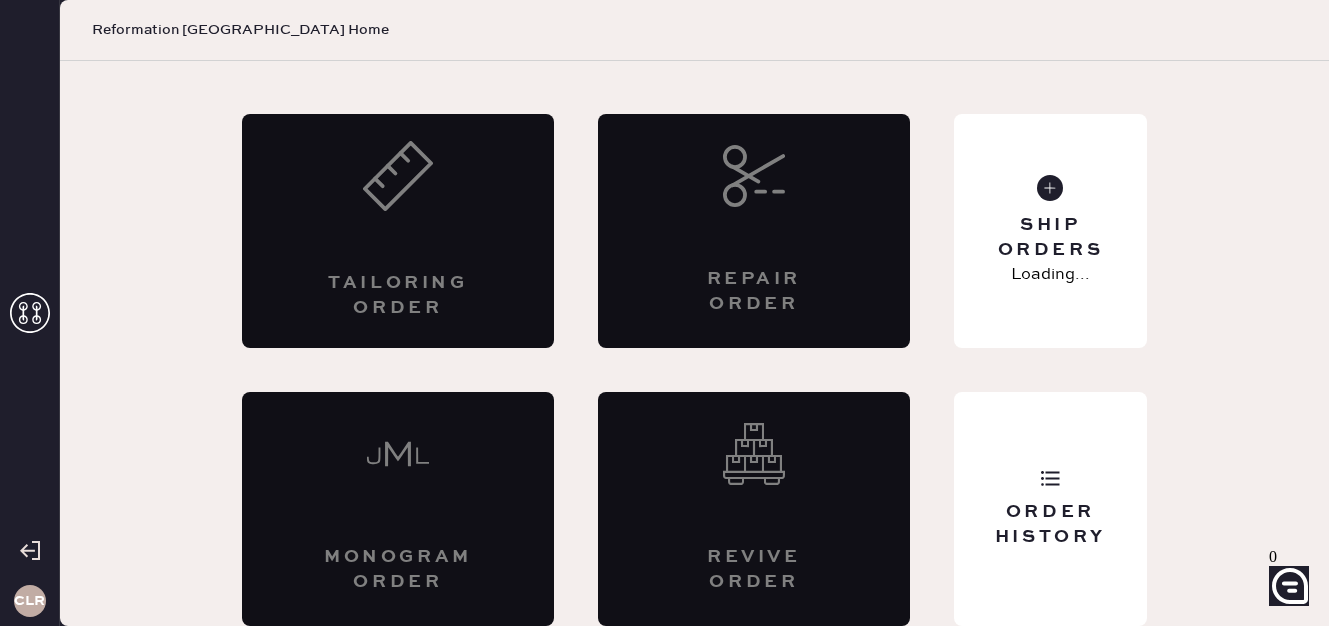 scroll, scrollTop: 99, scrollLeft: 0, axis: vertical 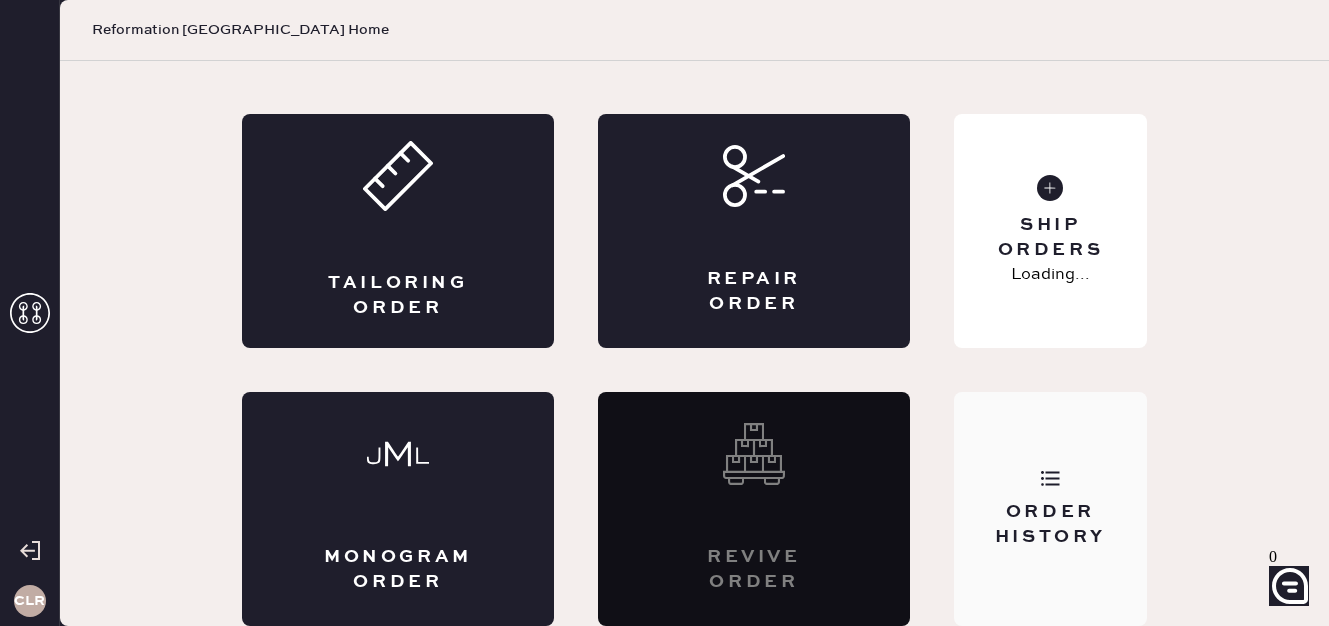 click on "Order History" at bounding box center [1050, 525] 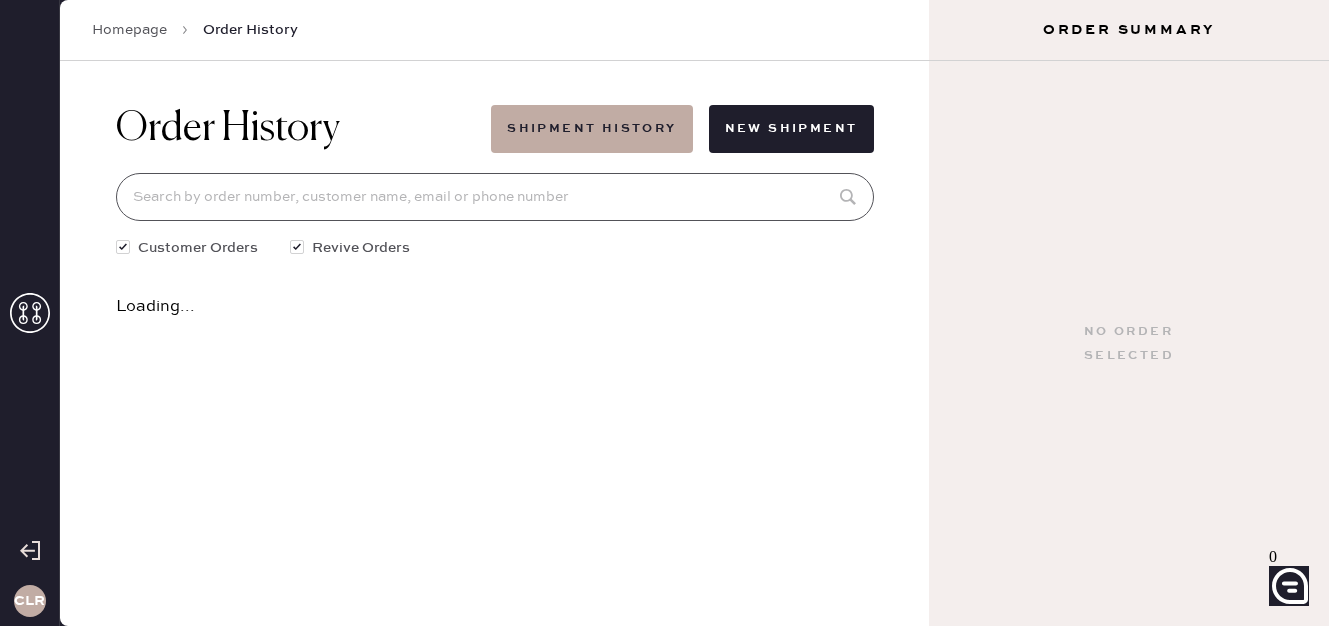 click at bounding box center [495, 197] 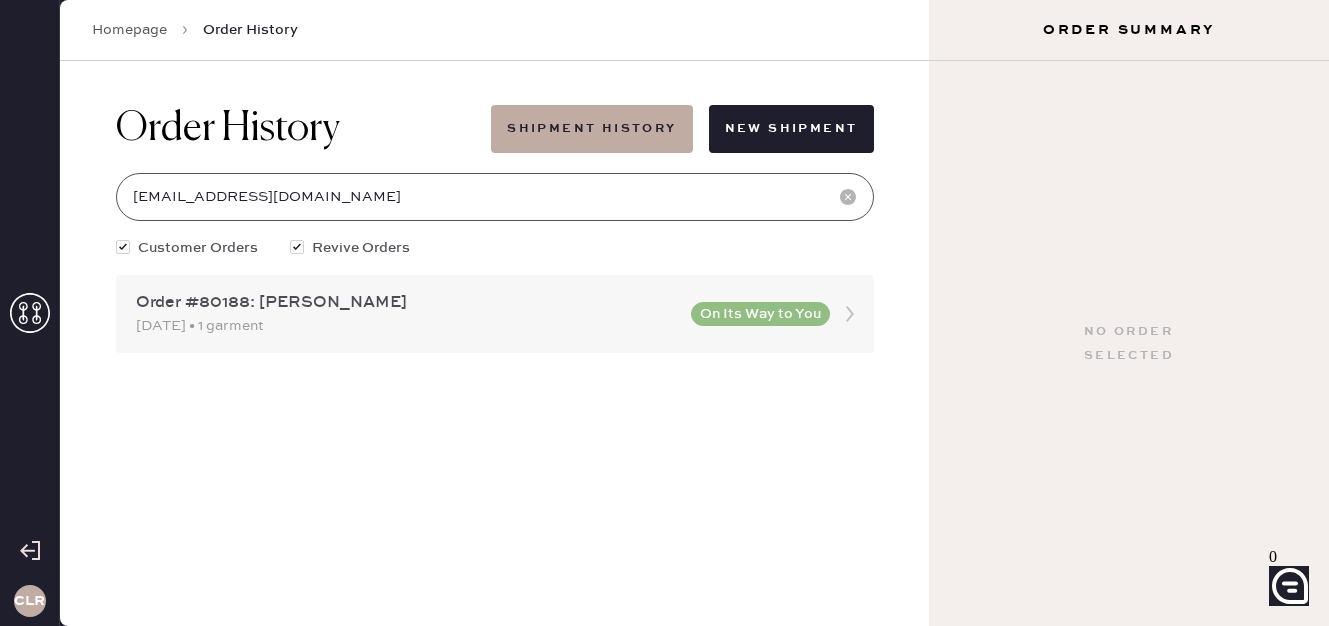type on "[EMAIL_ADDRESS][DOMAIN_NAME]" 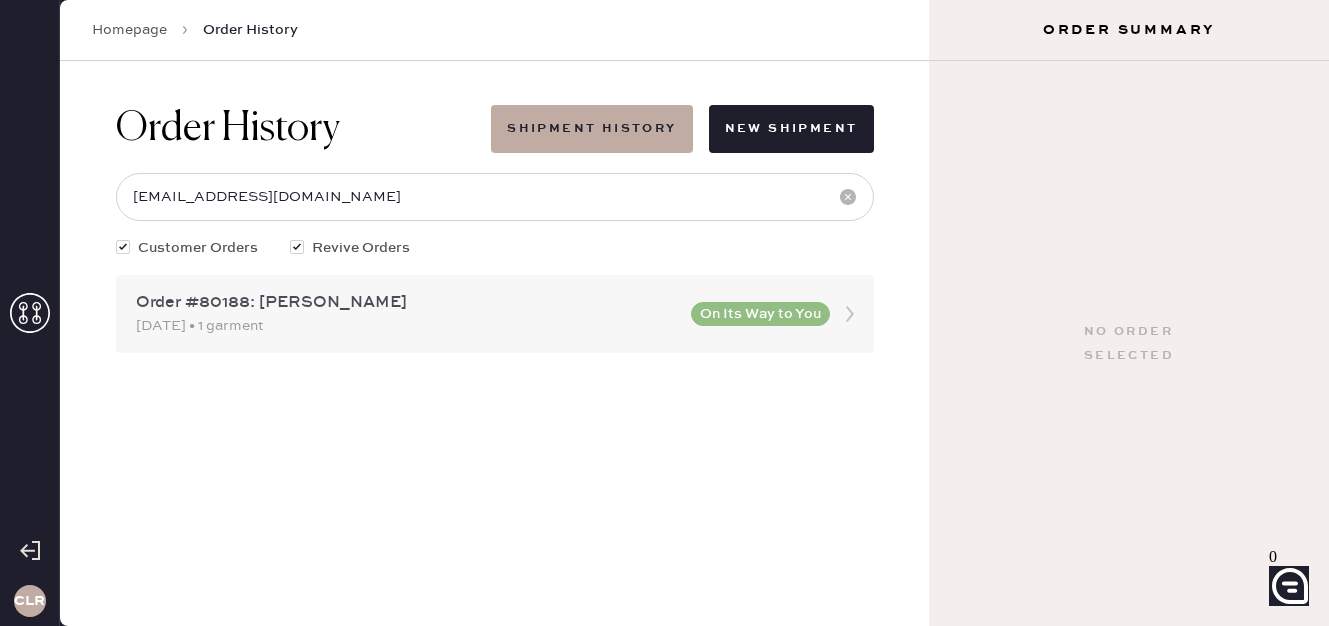click on "Order #80188: [PERSON_NAME]" at bounding box center [407, 303] 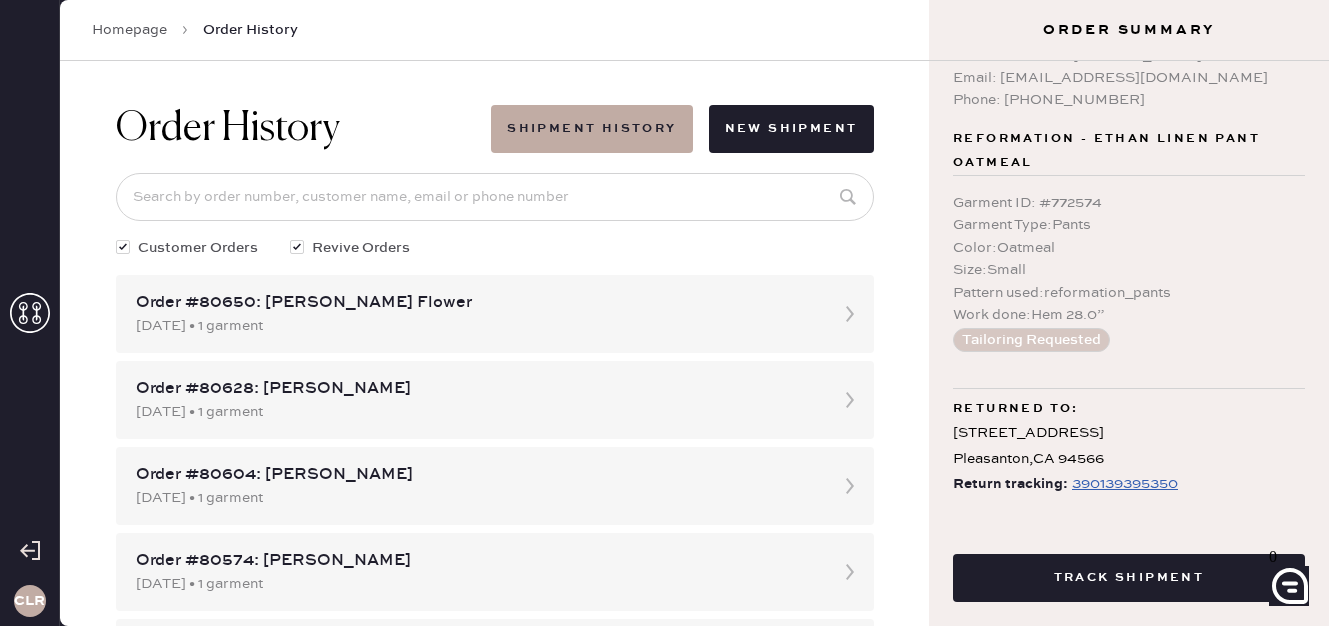 scroll, scrollTop: 55, scrollLeft: 0, axis: vertical 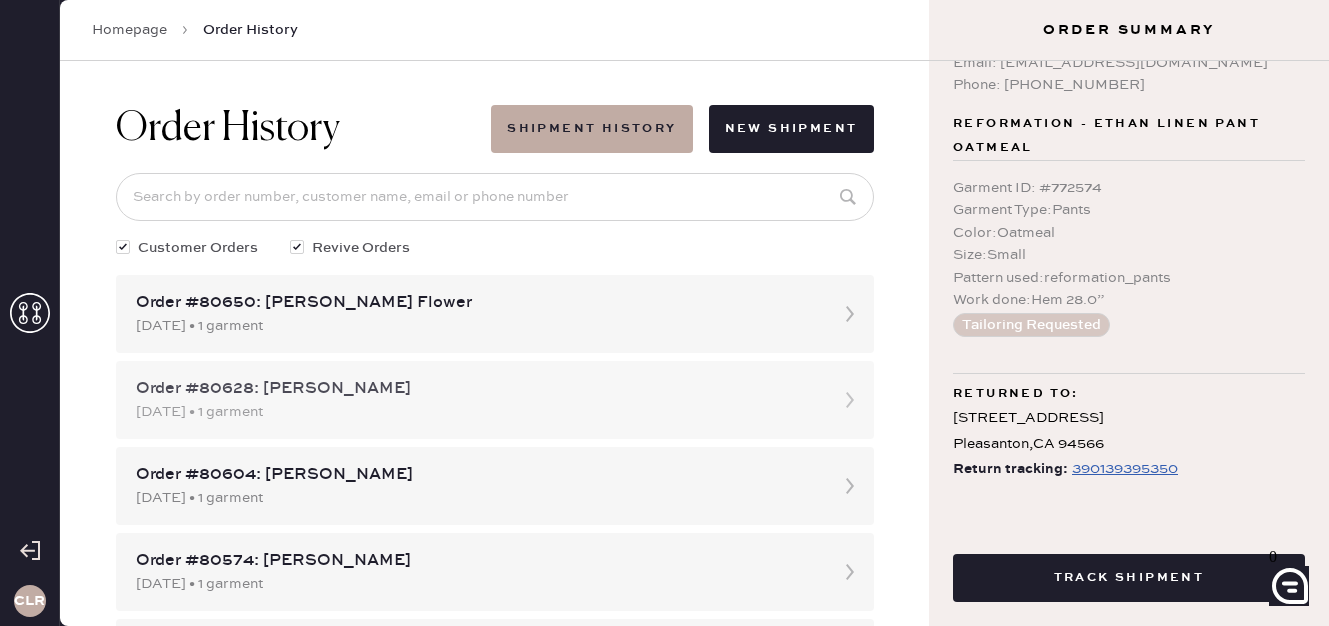 click on "Order #80628: [PERSON_NAME]" at bounding box center [477, 389] 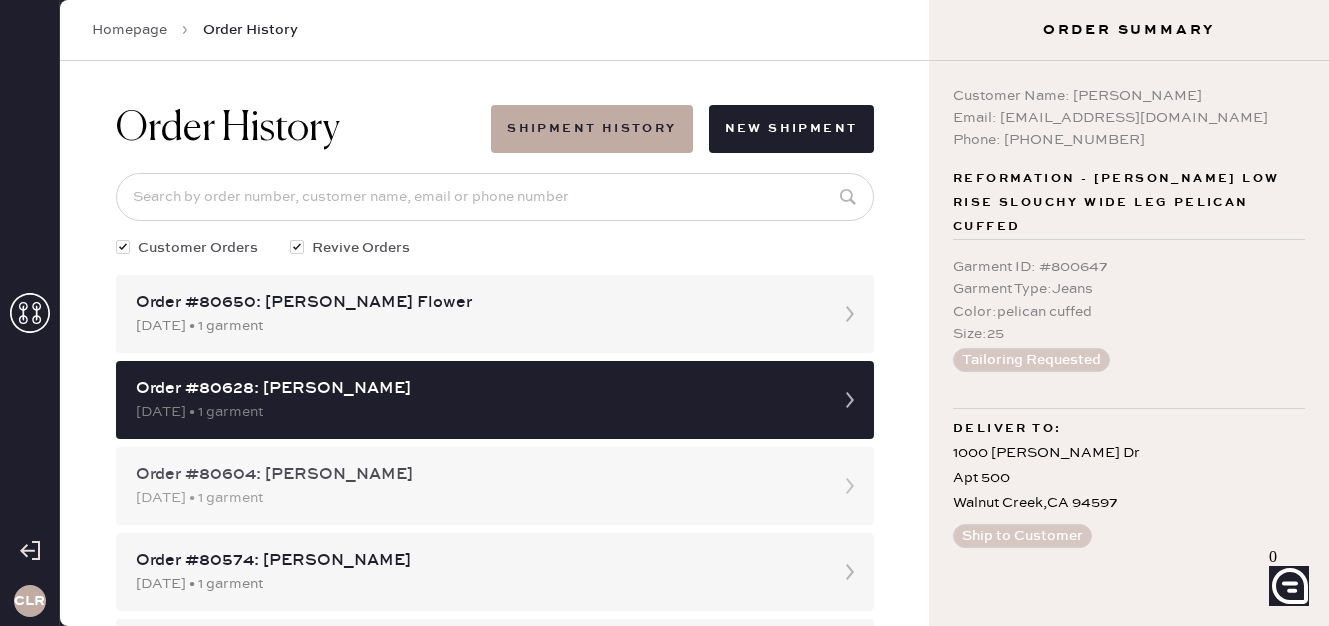 click on "Order #80604: [PERSON_NAME]  [DATE] • 1 garment" at bounding box center (495, 486) 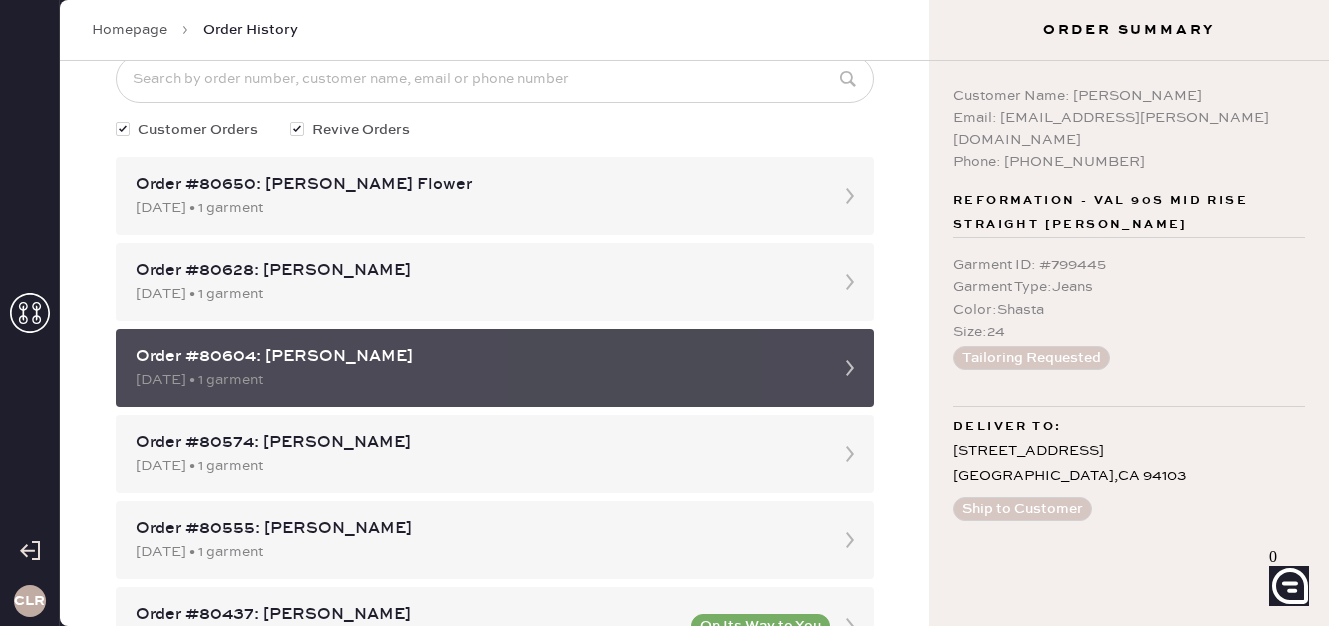 scroll, scrollTop: 188, scrollLeft: 0, axis: vertical 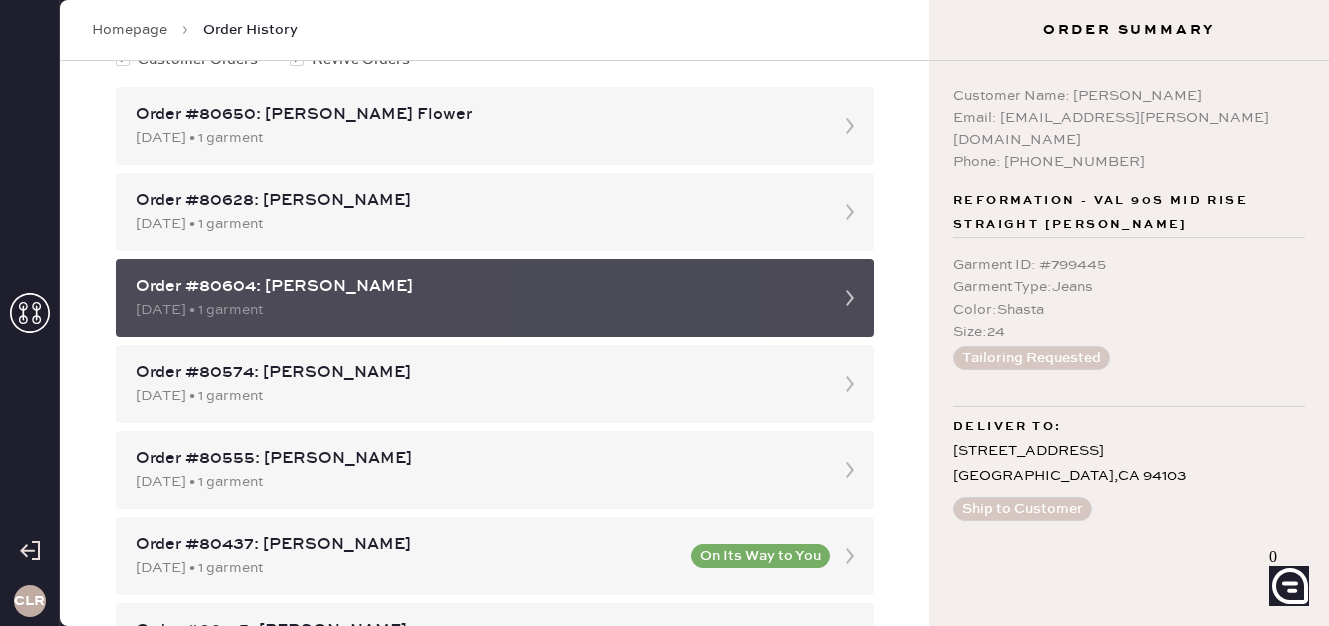 click on "Order #80437: [PERSON_NAME]  [DATE] • 1 garment On Its Way to You" at bounding box center [495, 556] 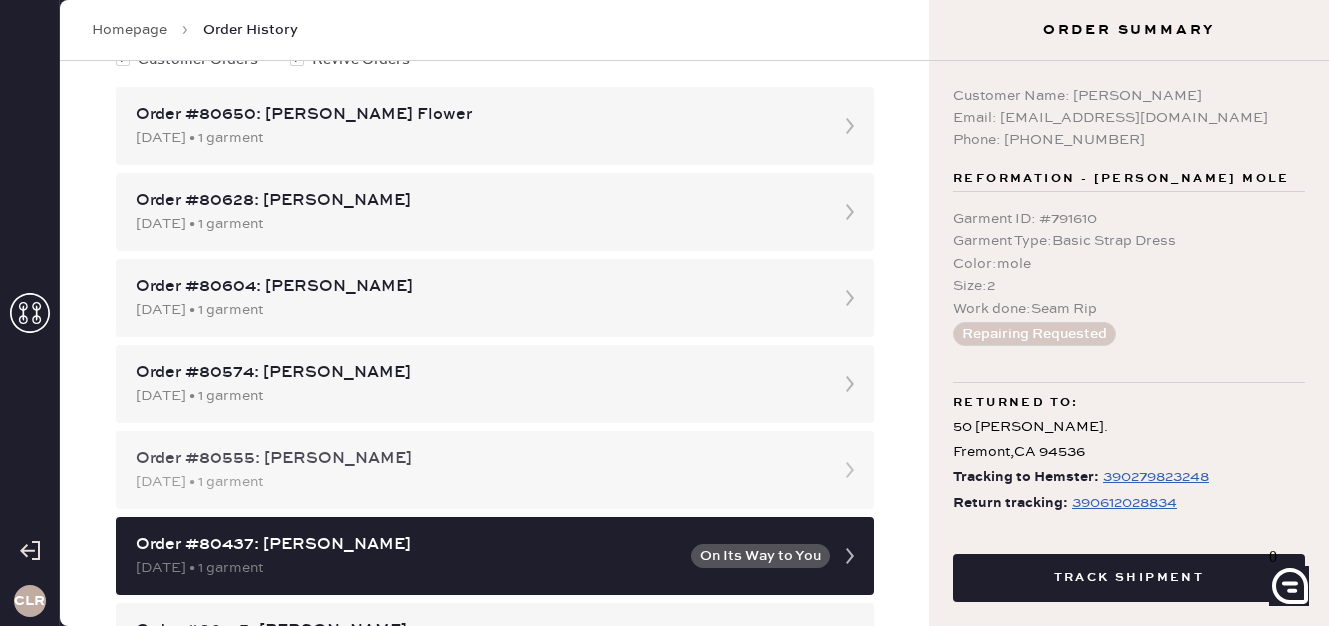 click on "Order #80555: [PERSON_NAME]" at bounding box center (477, 459) 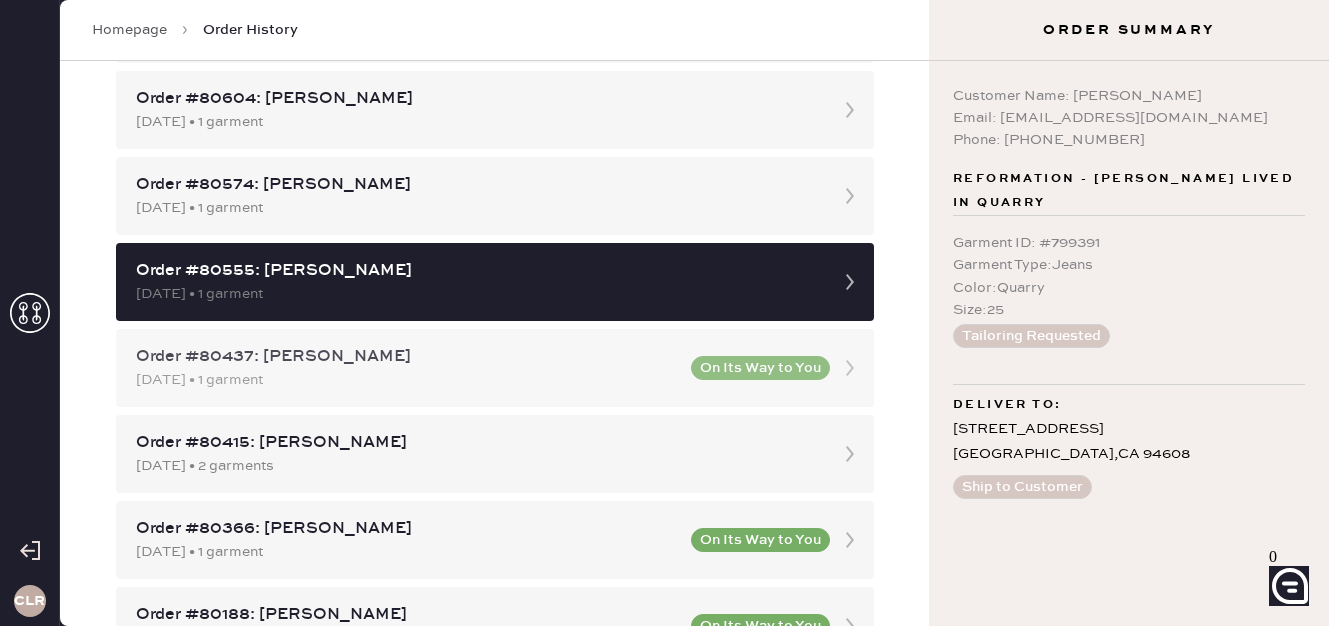scroll, scrollTop: 488, scrollLeft: 0, axis: vertical 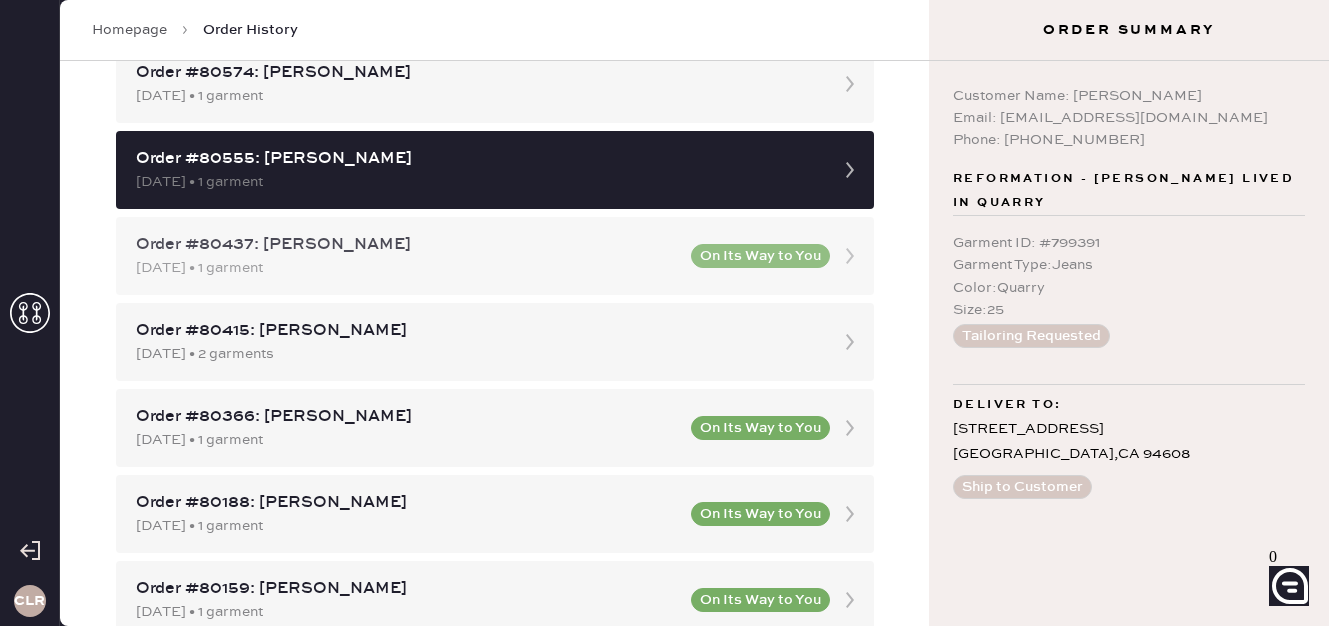 click on "Order #80188: [PERSON_NAME]  [DATE] • 1 garment On Its Way to You" at bounding box center [495, 514] 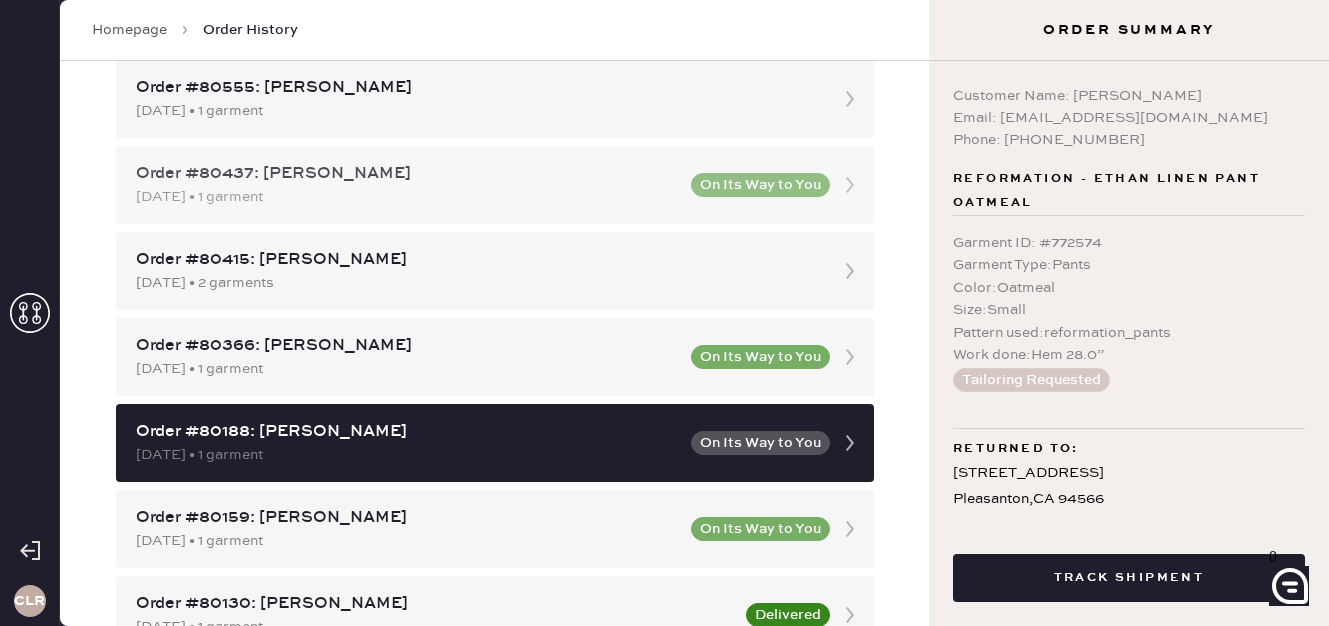 scroll, scrollTop: 581, scrollLeft: 0, axis: vertical 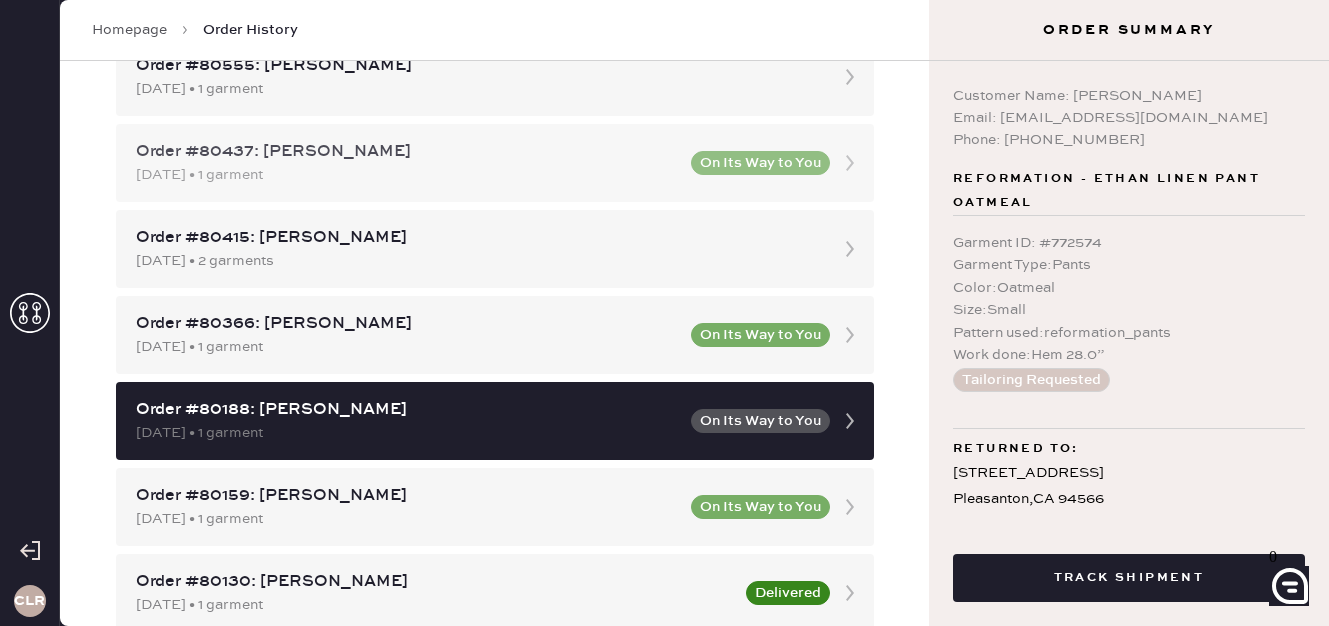click on "Order #80159: [PERSON_NAME]  [DATE] • 1 garment On Its Way to You" at bounding box center [495, 507] 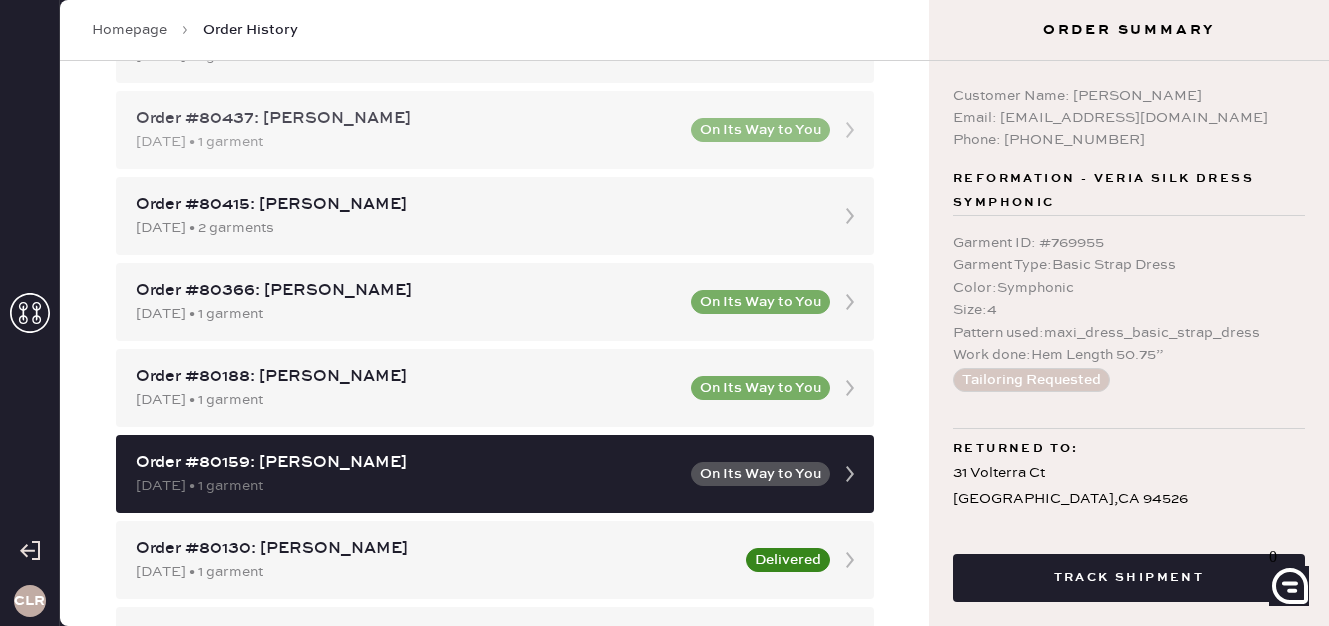 scroll, scrollTop: 638, scrollLeft: 0, axis: vertical 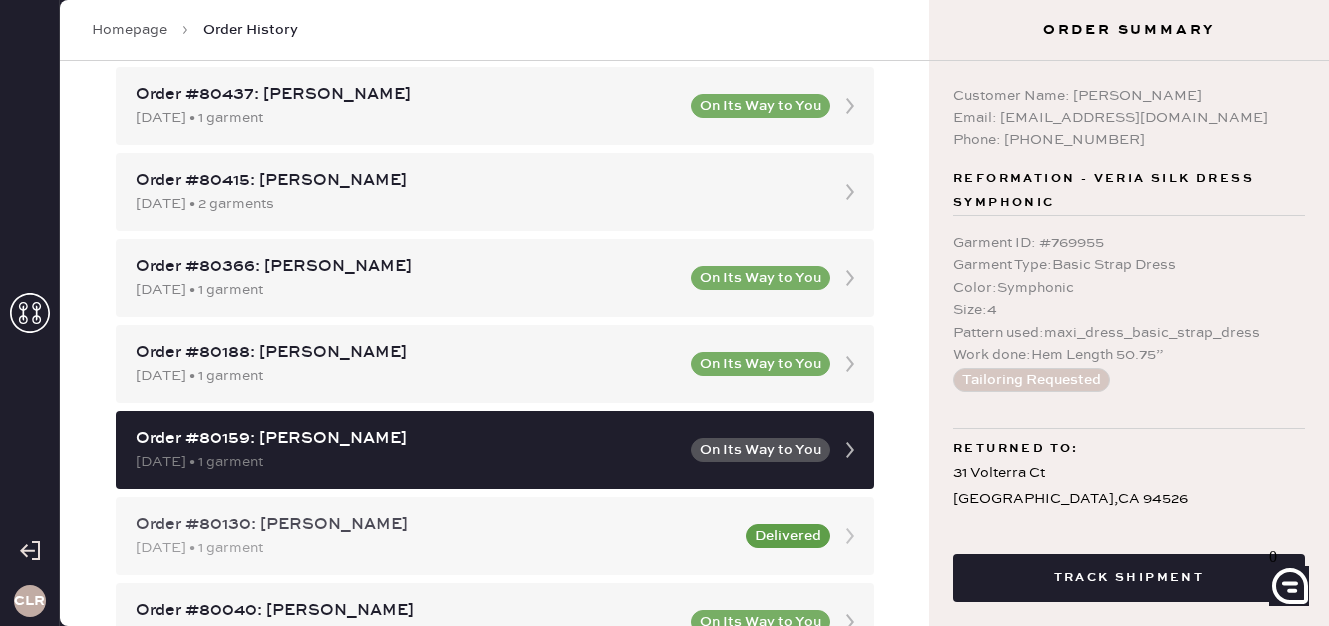 click on "Order #80130: [PERSON_NAME]" at bounding box center (435, 525) 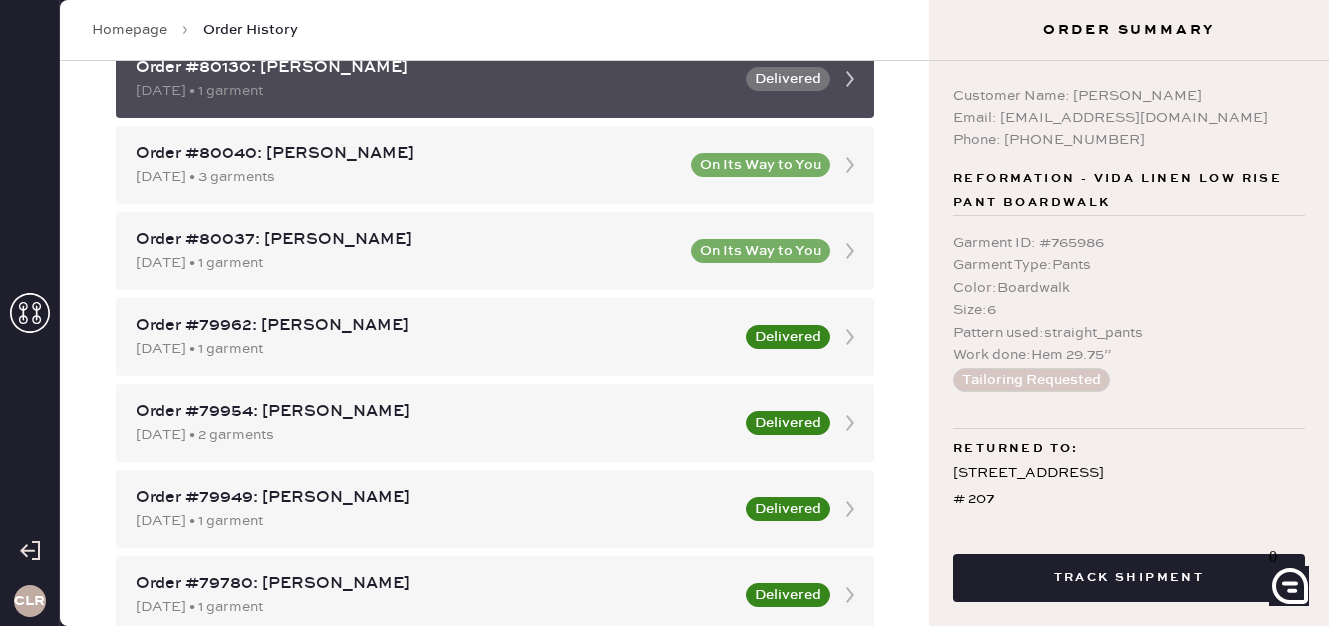scroll, scrollTop: 1100, scrollLeft: 0, axis: vertical 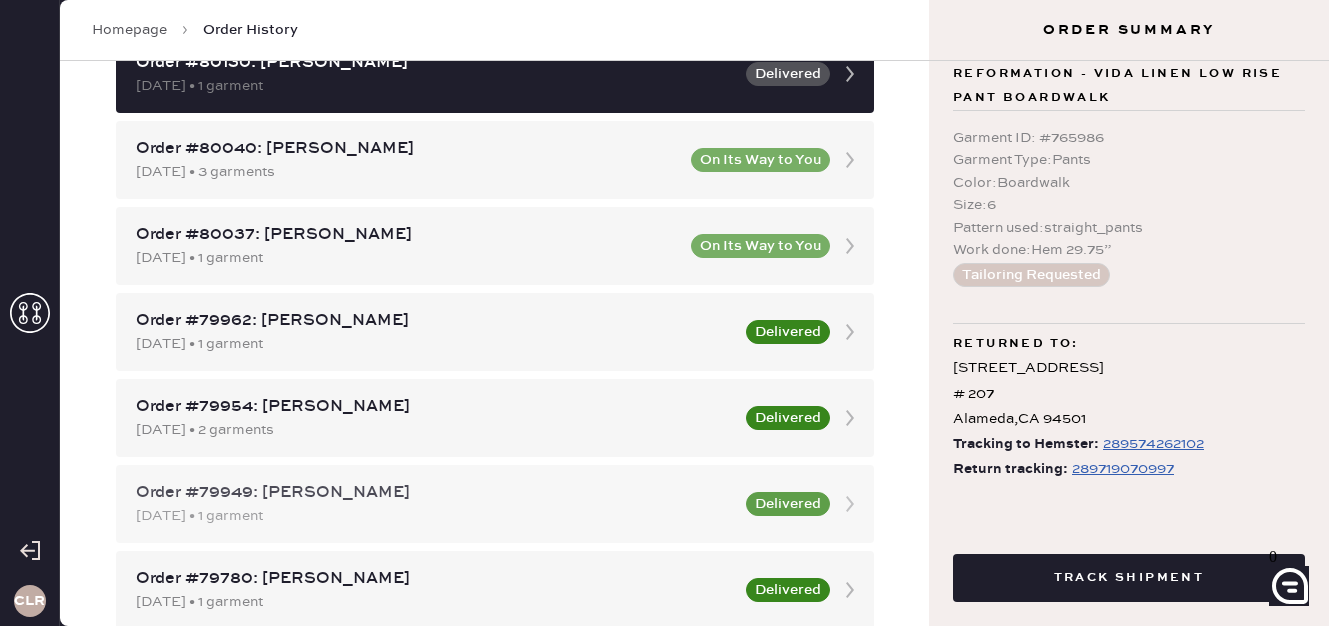 click on "Order #79949: [PERSON_NAME]  [DATE] • 1 garment Delivered" at bounding box center [495, 504] 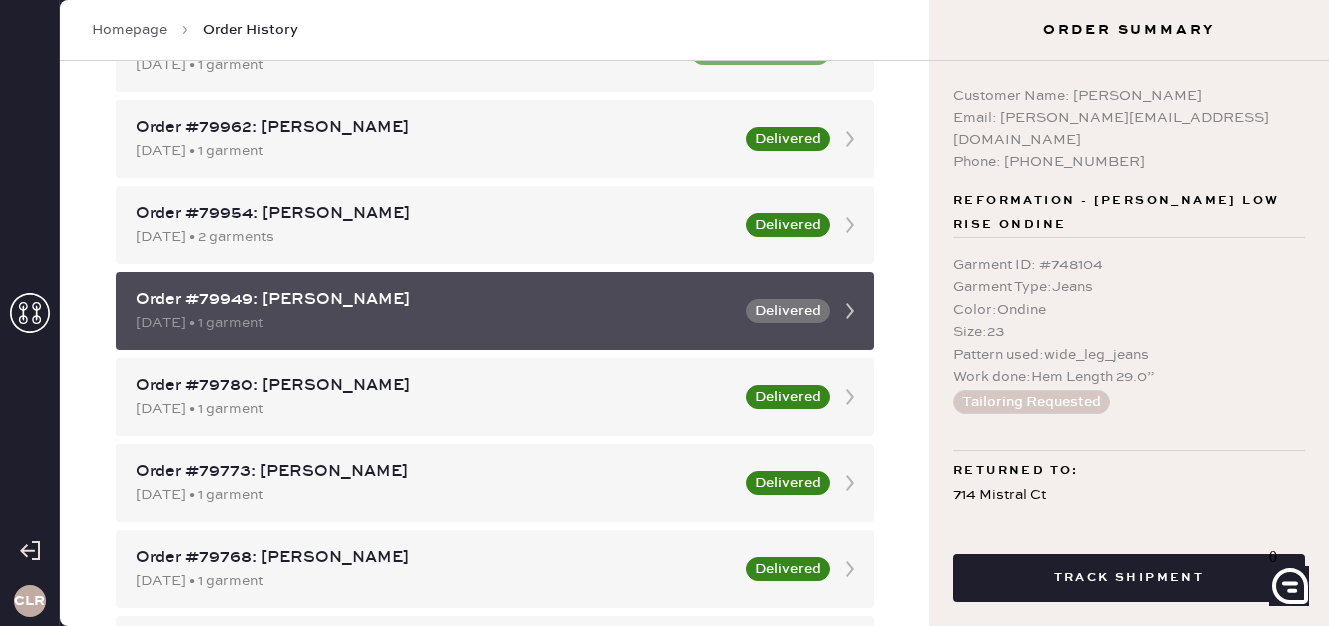 scroll, scrollTop: 1317, scrollLeft: 0, axis: vertical 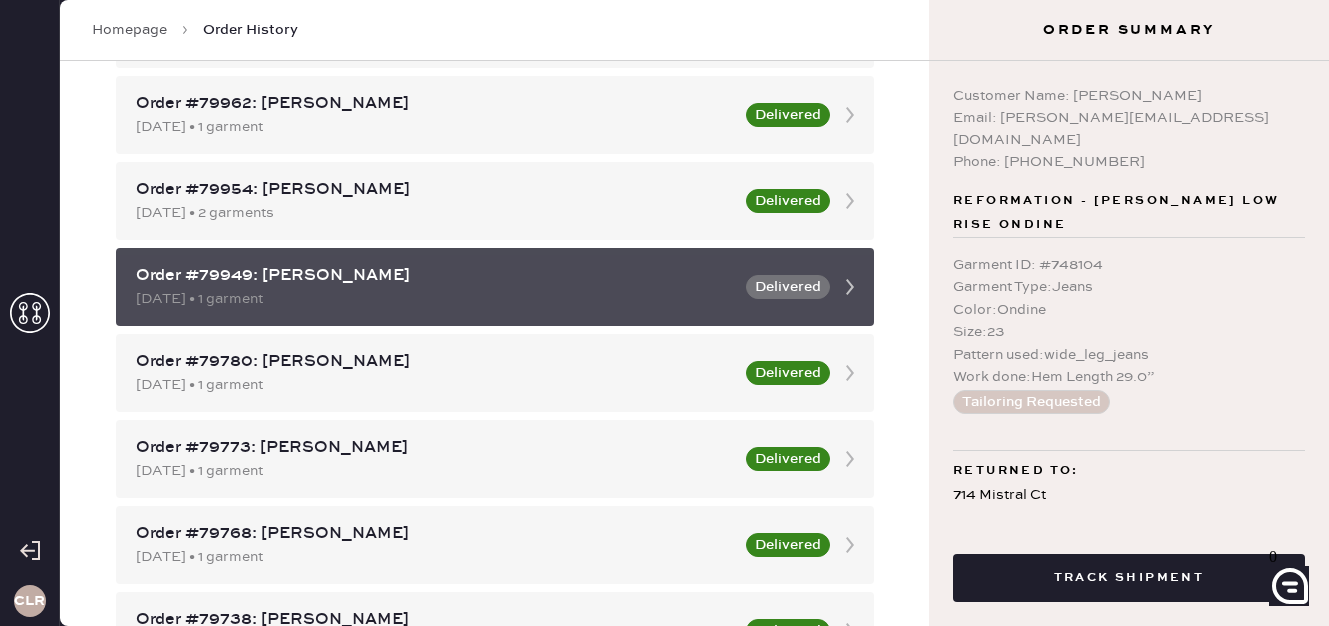 click on "Order #79768: [PERSON_NAME]  [DATE] • 1 garment Delivered" at bounding box center (495, 545) 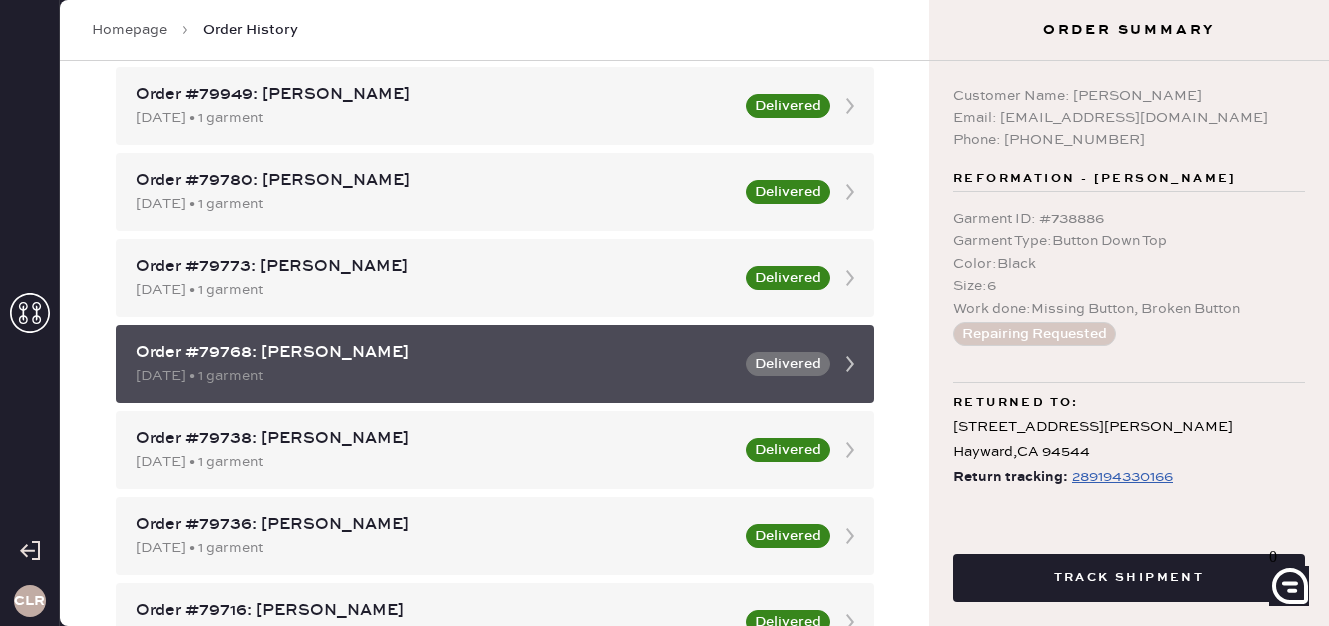 scroll, scrollTop: 1527, scrollLeft: 0, axis: vertical 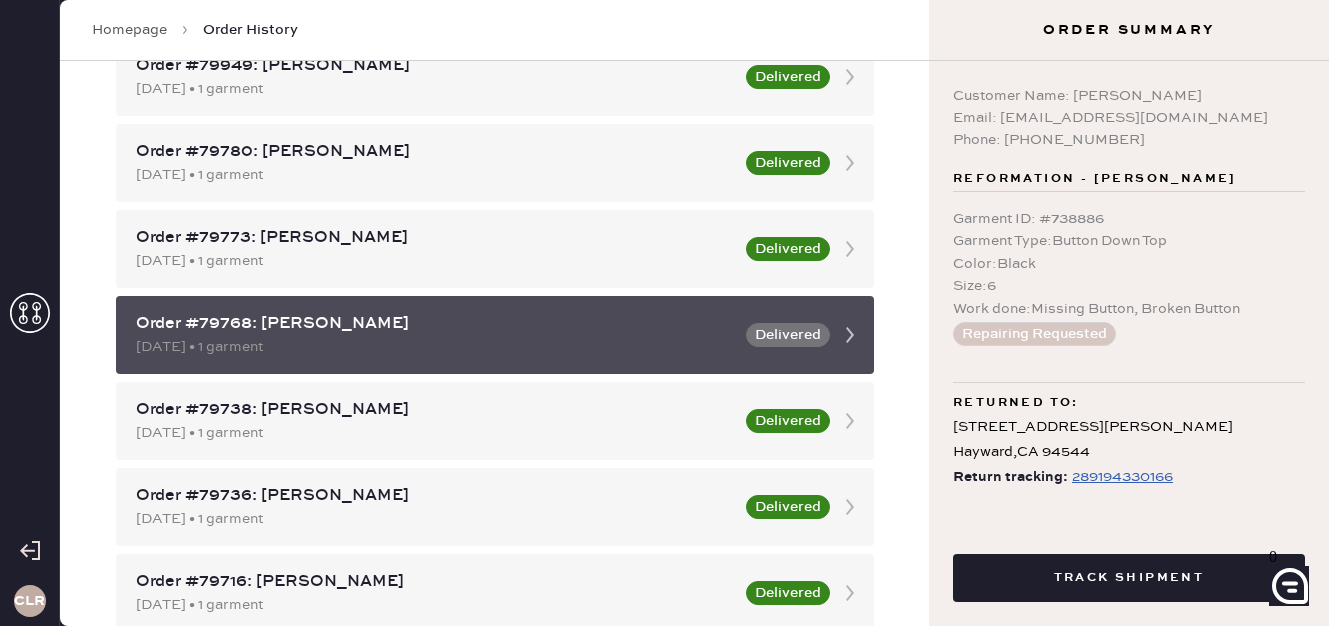 click on "Order #79736: [PERSON_NAME]  [DATE] • 1 garment Delivered" at bounding box center [495, 507] 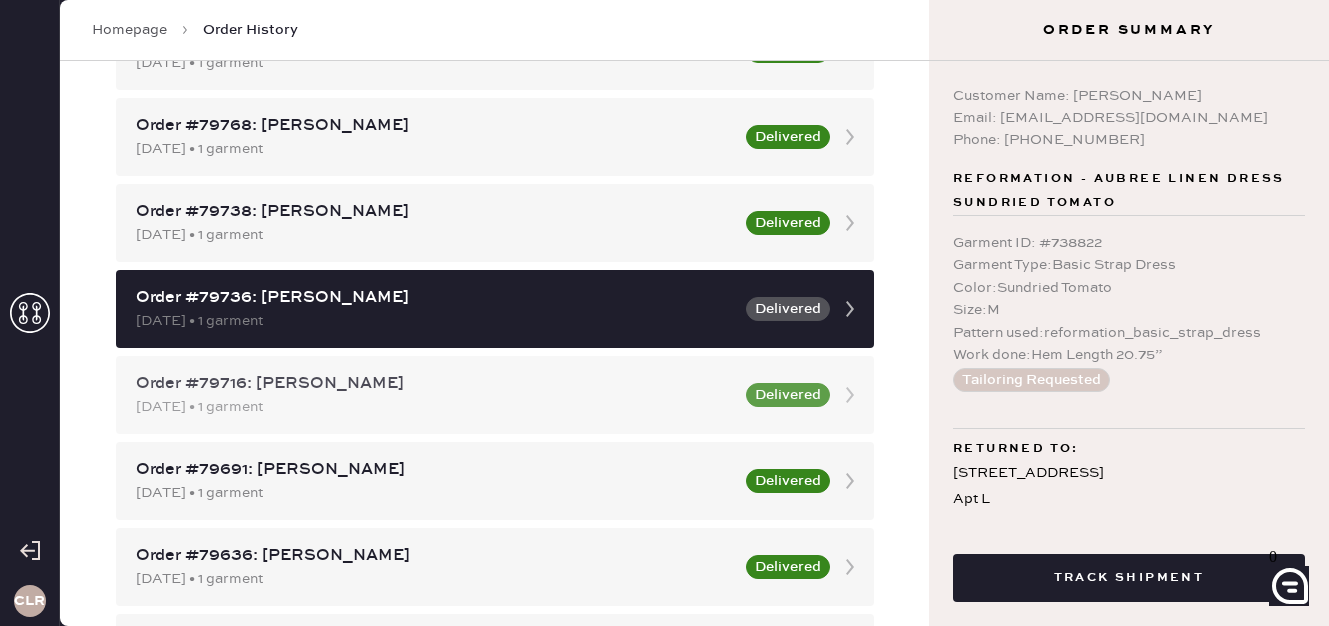 scroll, scrollTop: 1785, scrollLeft: 0, axis: vertical 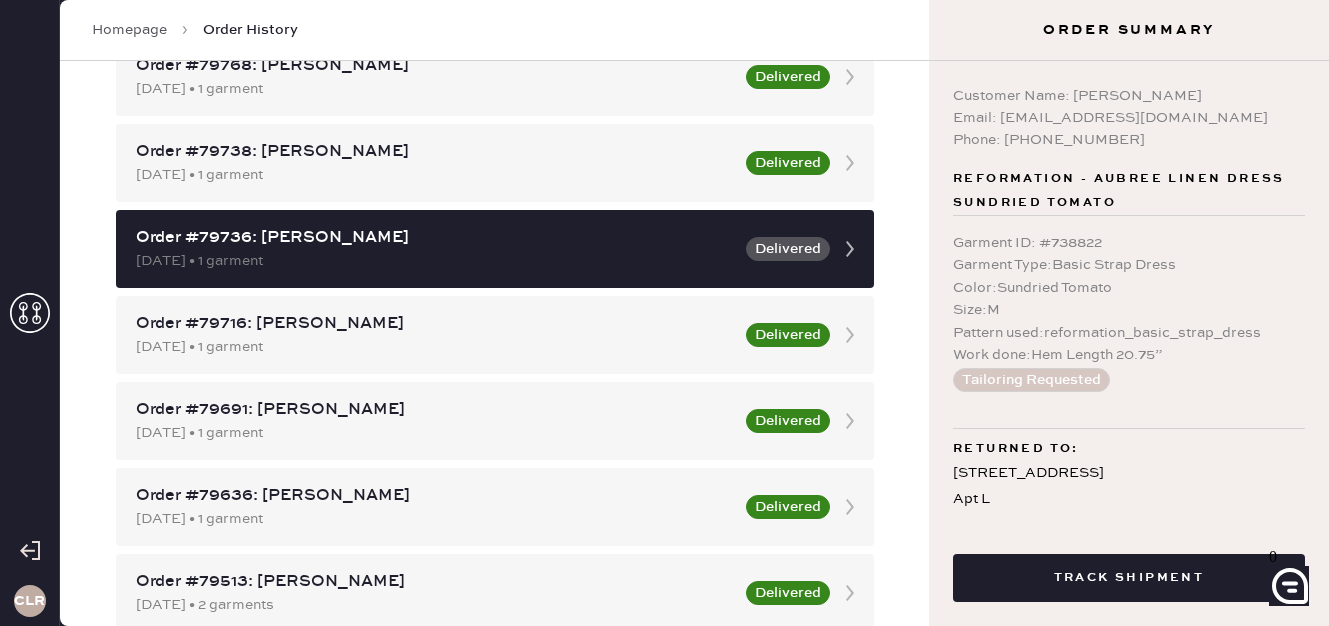 click 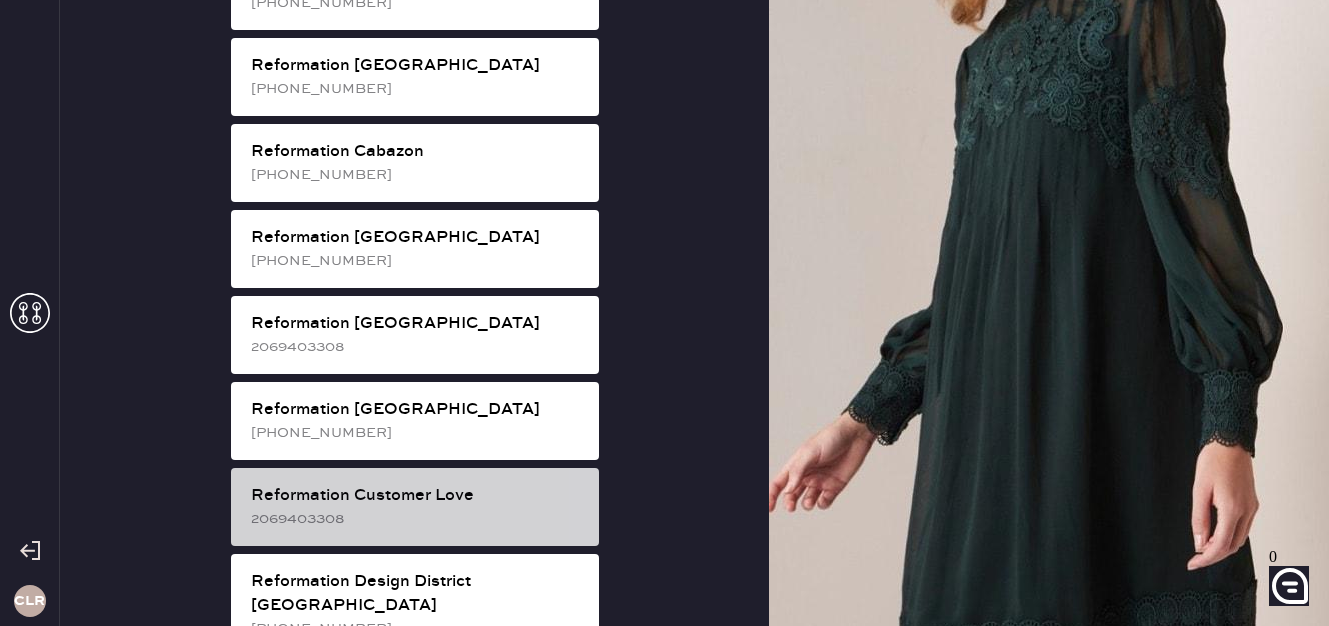 click on "2069403308" at bounding box center [417, 519] 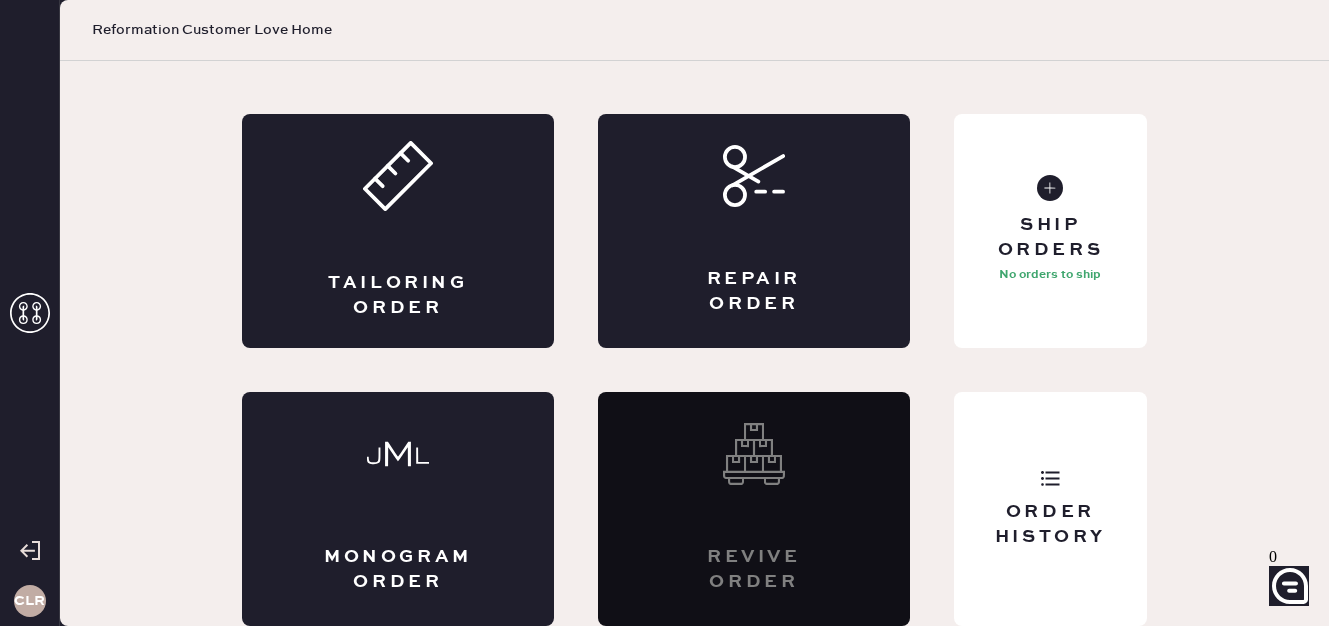 scroll, scrollTop: 99, scrollLeft: 0, axis: vertical 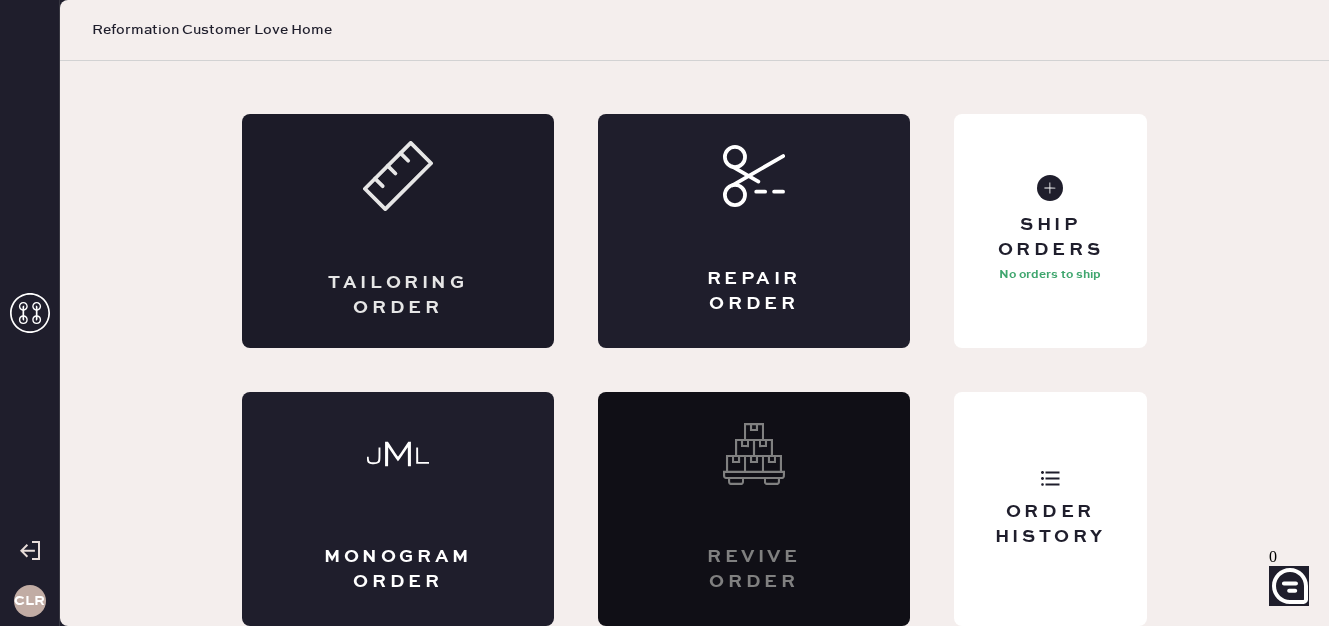click on "Tailoring Order" at bounding box center [398, 296] 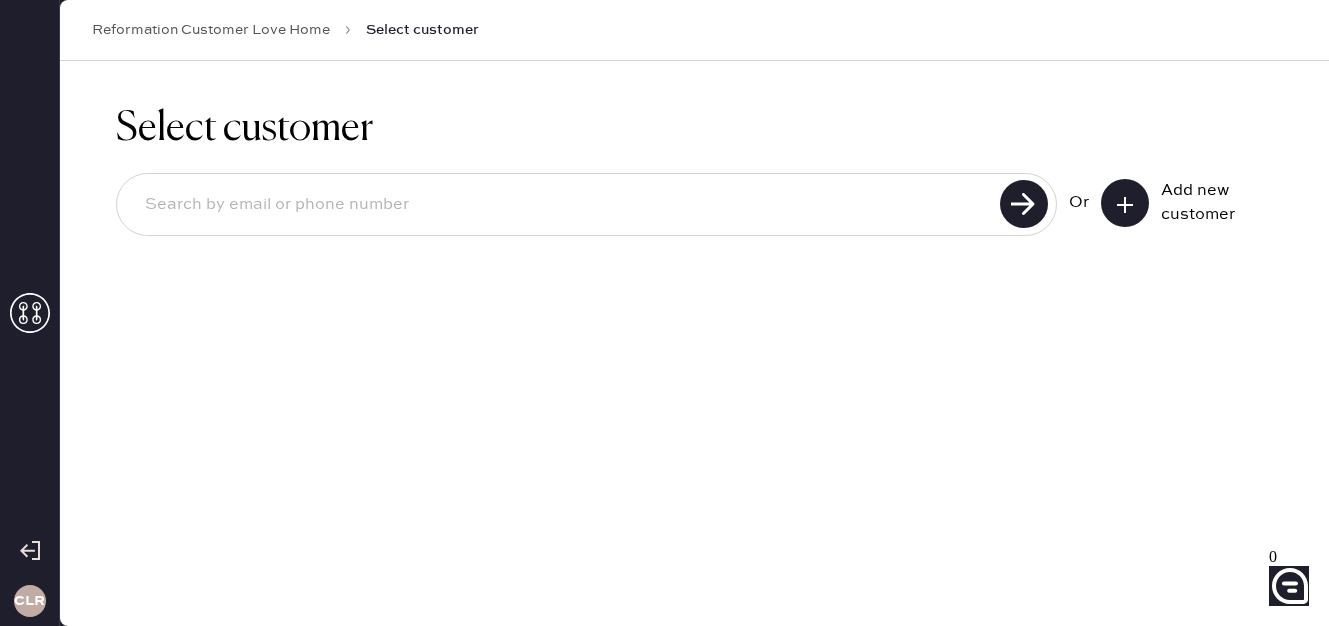 click at bounding box center (561, 205) 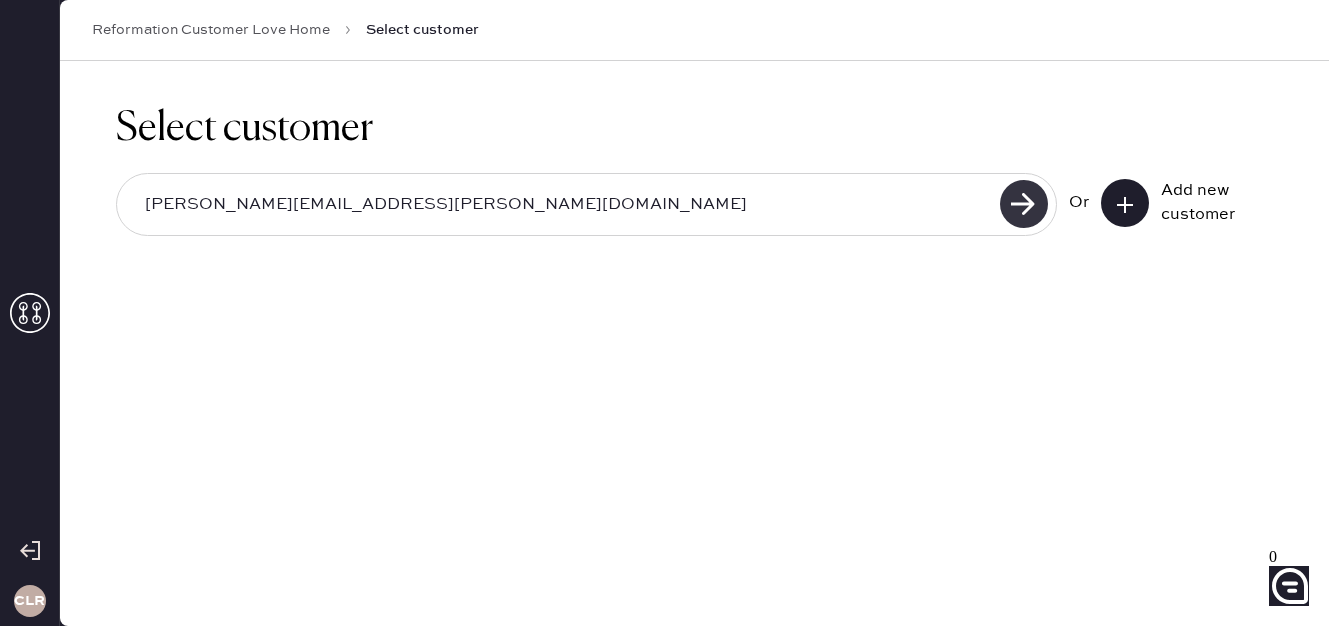click 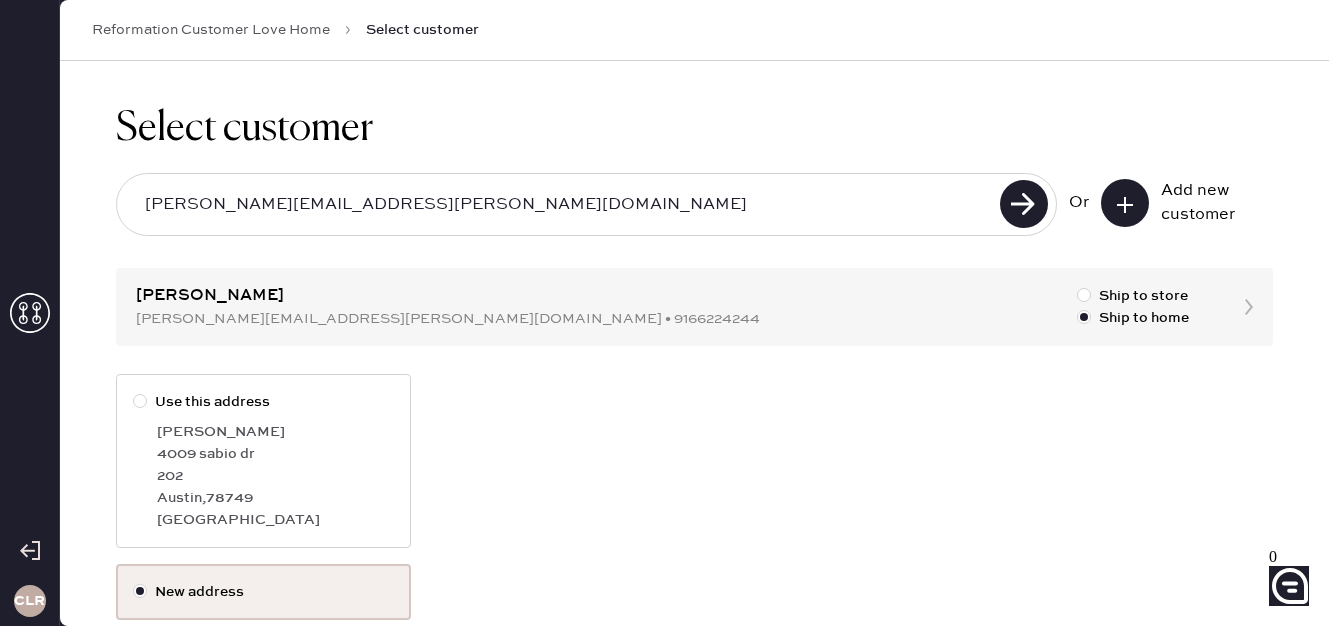 click on "202" at bounding box center [275, 476] 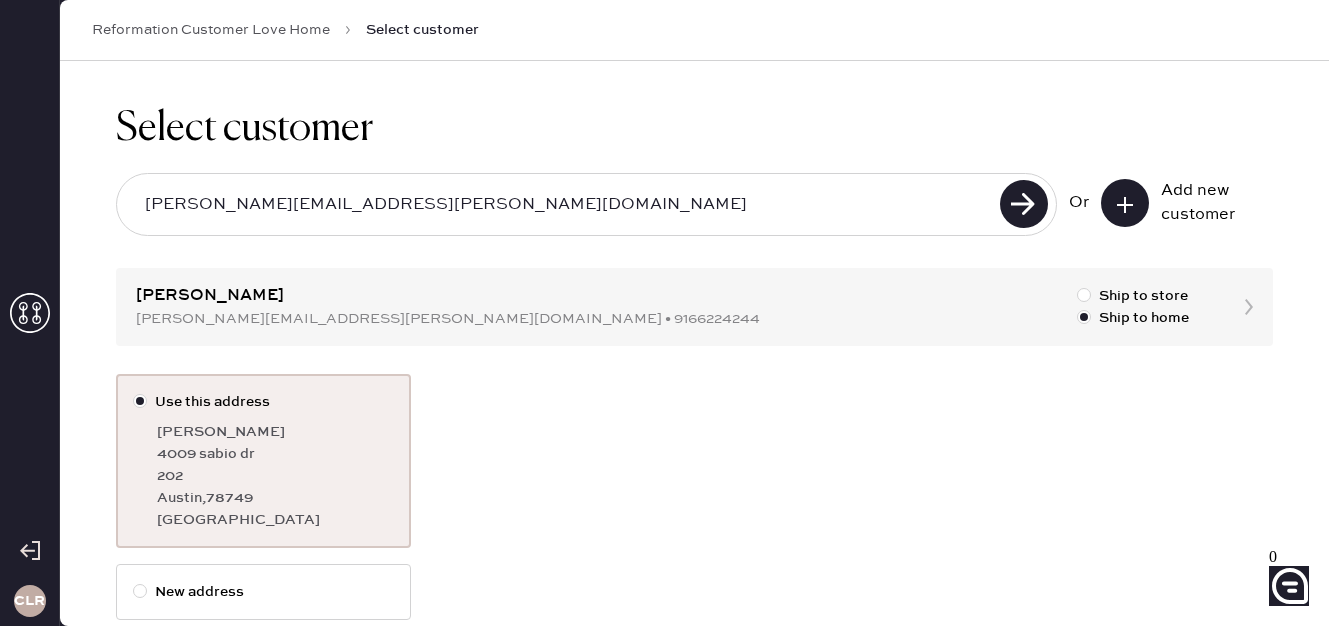 scroll, scrollTop: 118, scrollLeft: 0, axis: vertical 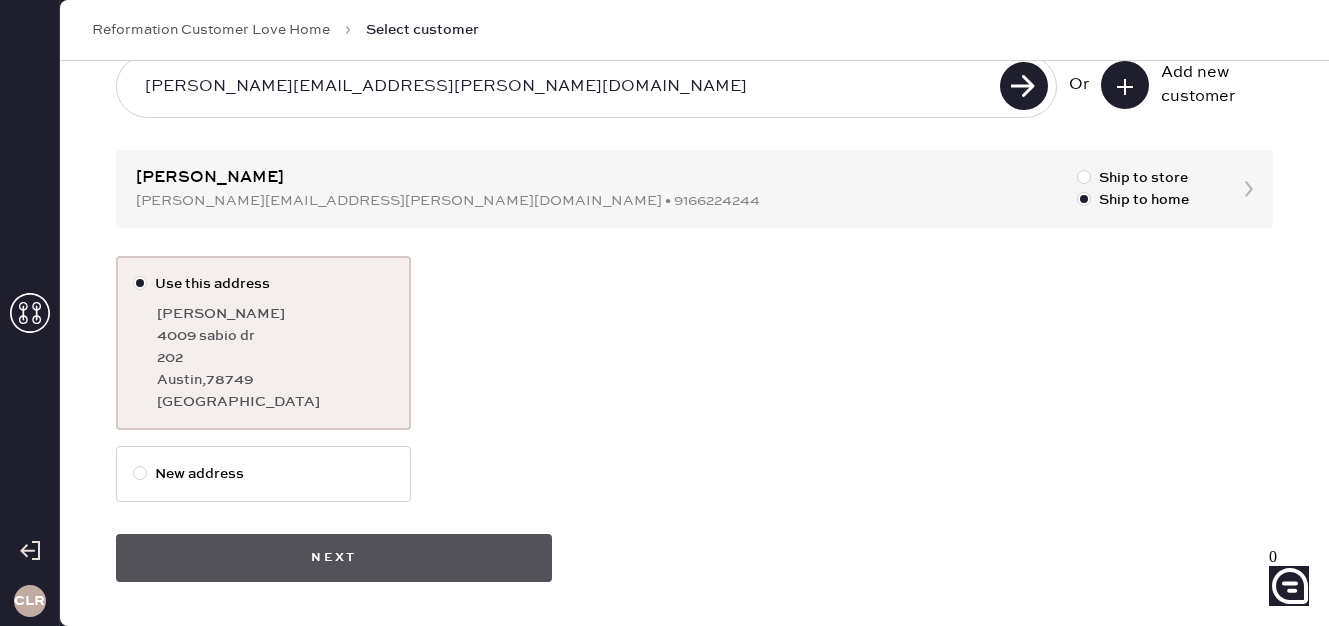 click on "Next" at bounding box center (334, 558) 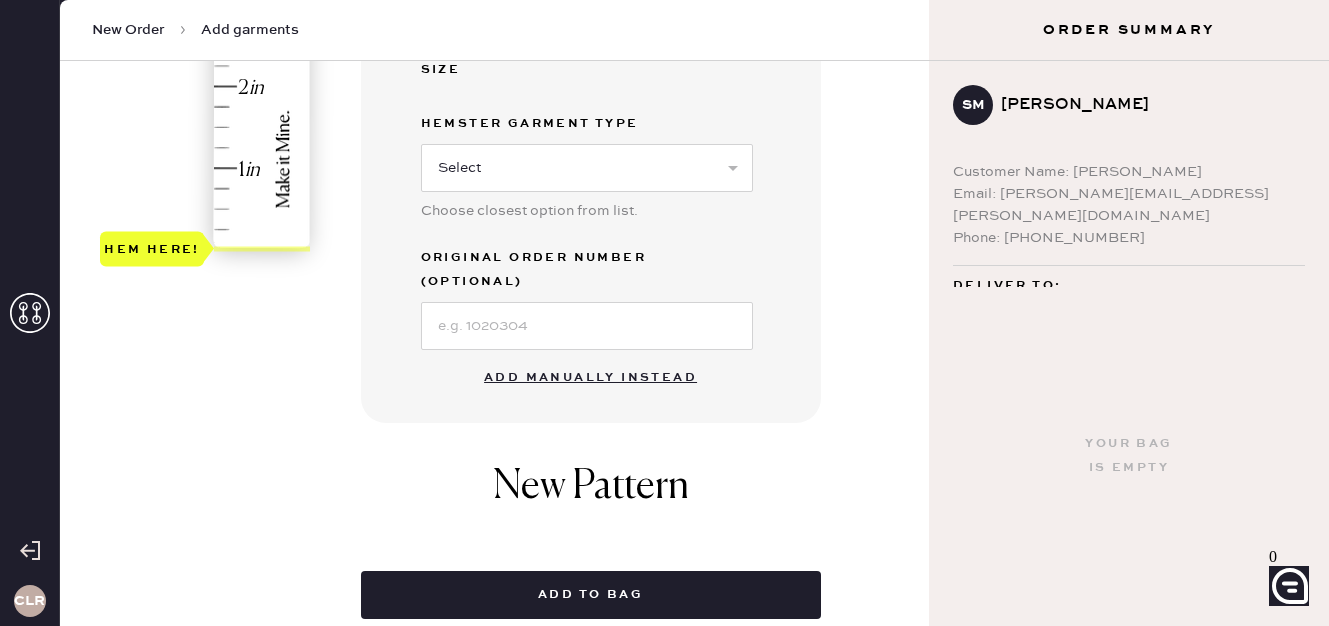 scroll, scrollTop: 598, scrollLeft: 0, axis: vertical 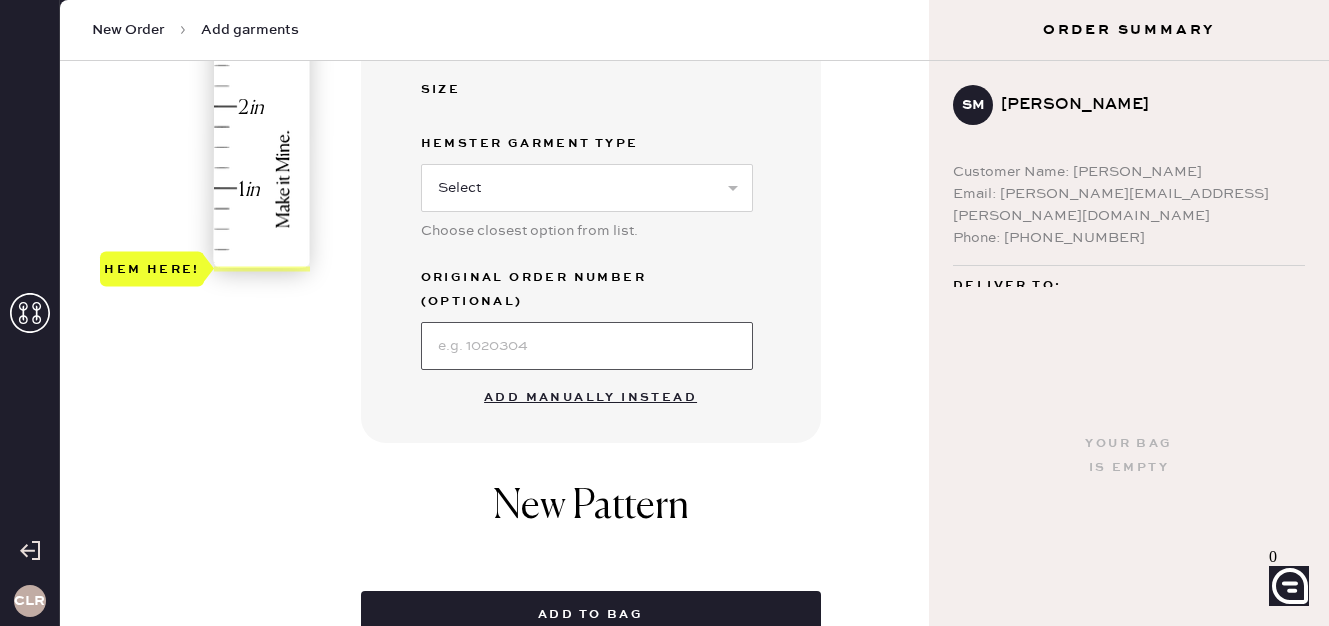click at bounding box center [587, 346] 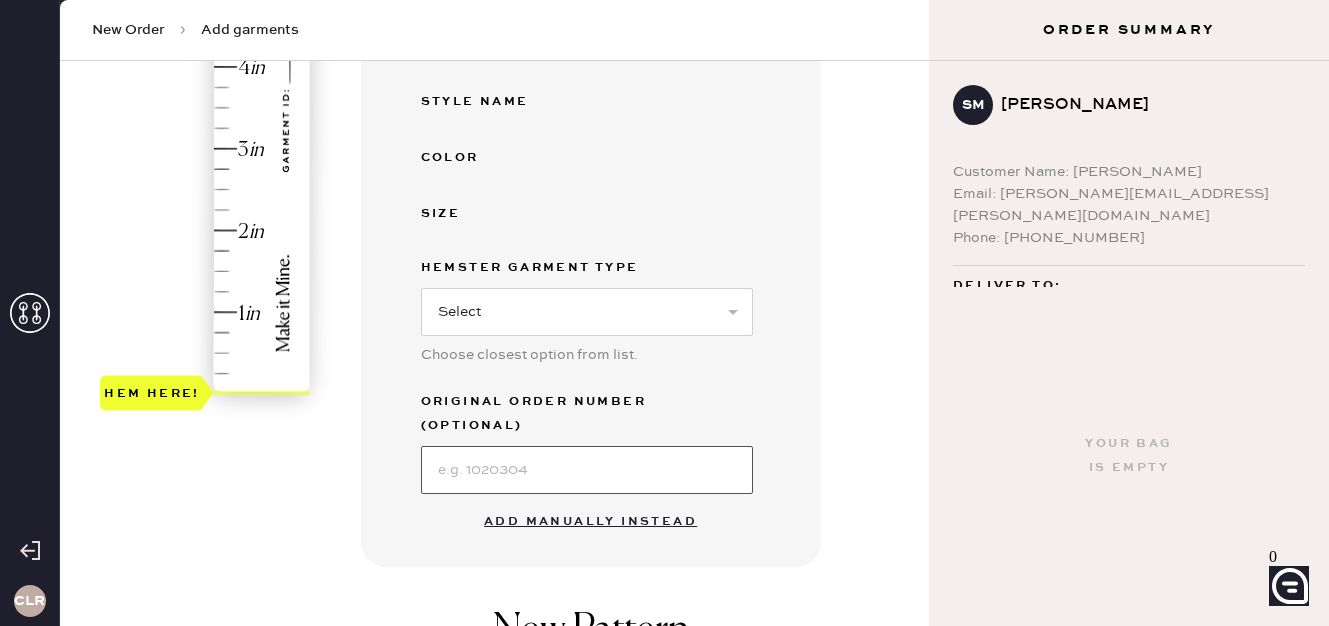 scroll, scrollTop: 471, scrollLeft: 0, axis: vertical 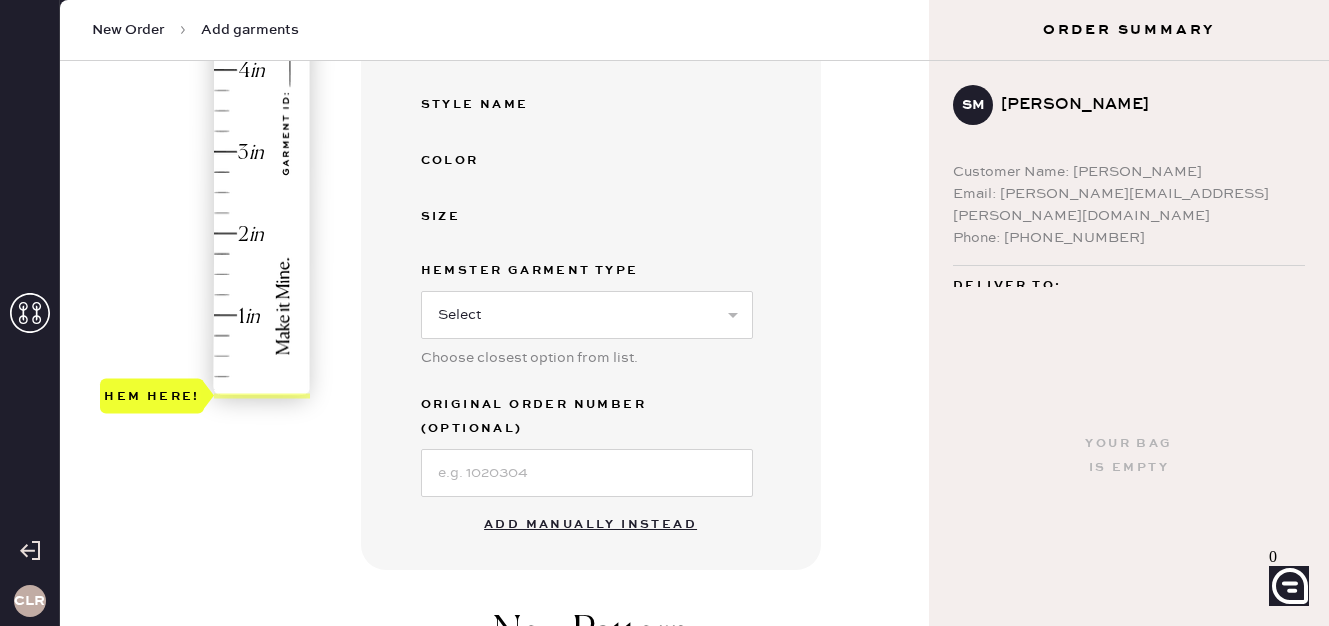 click on "Garment details Enter SKU or scan UPC to auto-fill garment details UPC or SKU Garment Type Brand Style name Color Size Hemster Garment Type Select Basic Skirt Jeans Leggings Pants Shorts Basic Sleeved Dress Basic Sleeveless Dress Basic Strap Dress Strap Jumpsuit Button Down Top Sleeved Top Sleeveless Top Choose closest option from list. Original Order Number (Optional) Add manually instead New Pattern Add to bag" at bounding box center [637, 247] 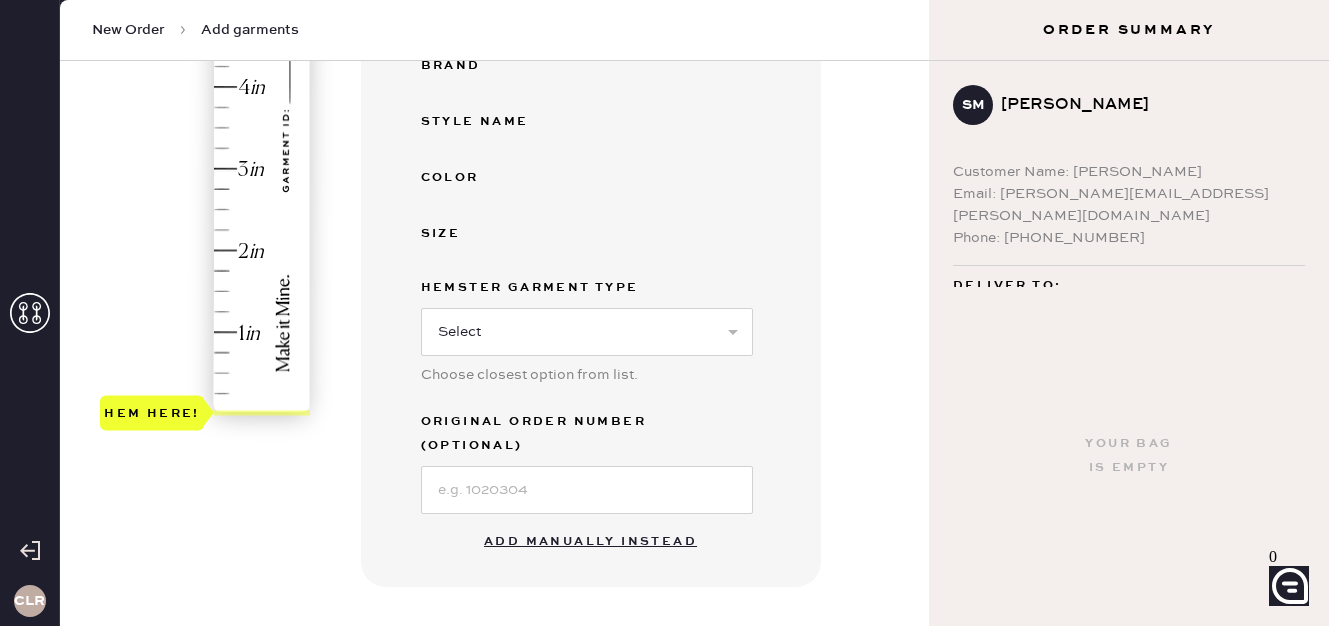 scroll, scrollTop: 468, scrollLeft: 0, axis: vertical 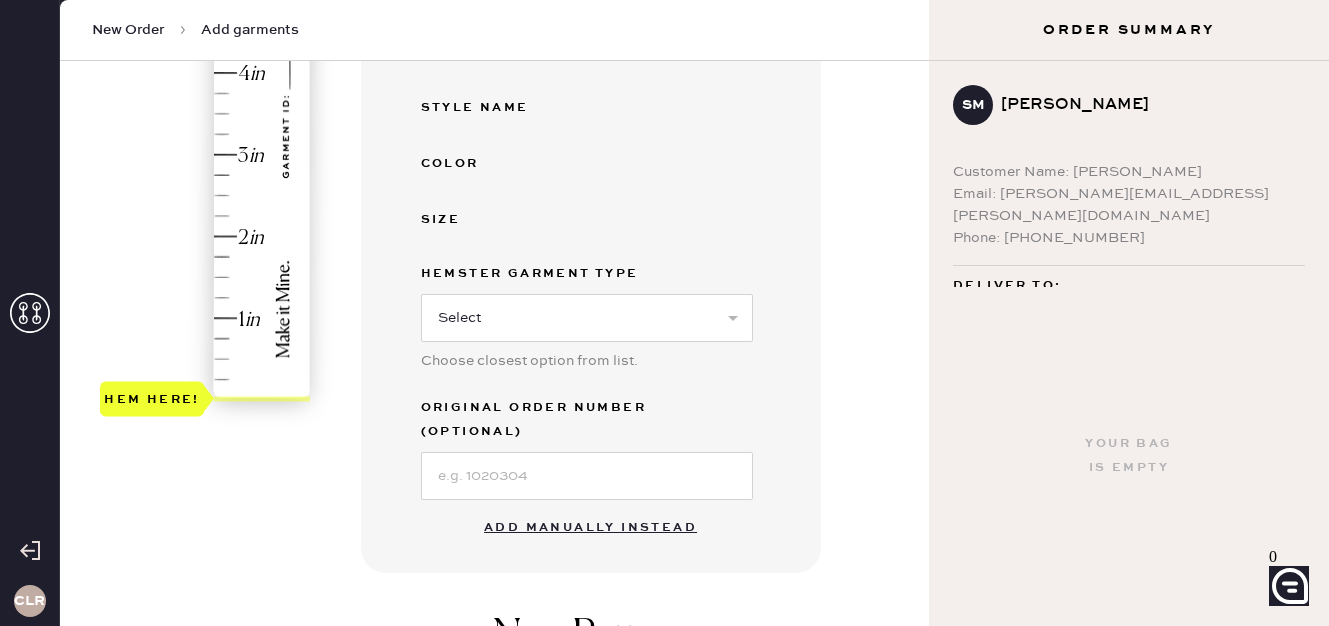 click on "Add manually instead" at bounding box center (590, 528) 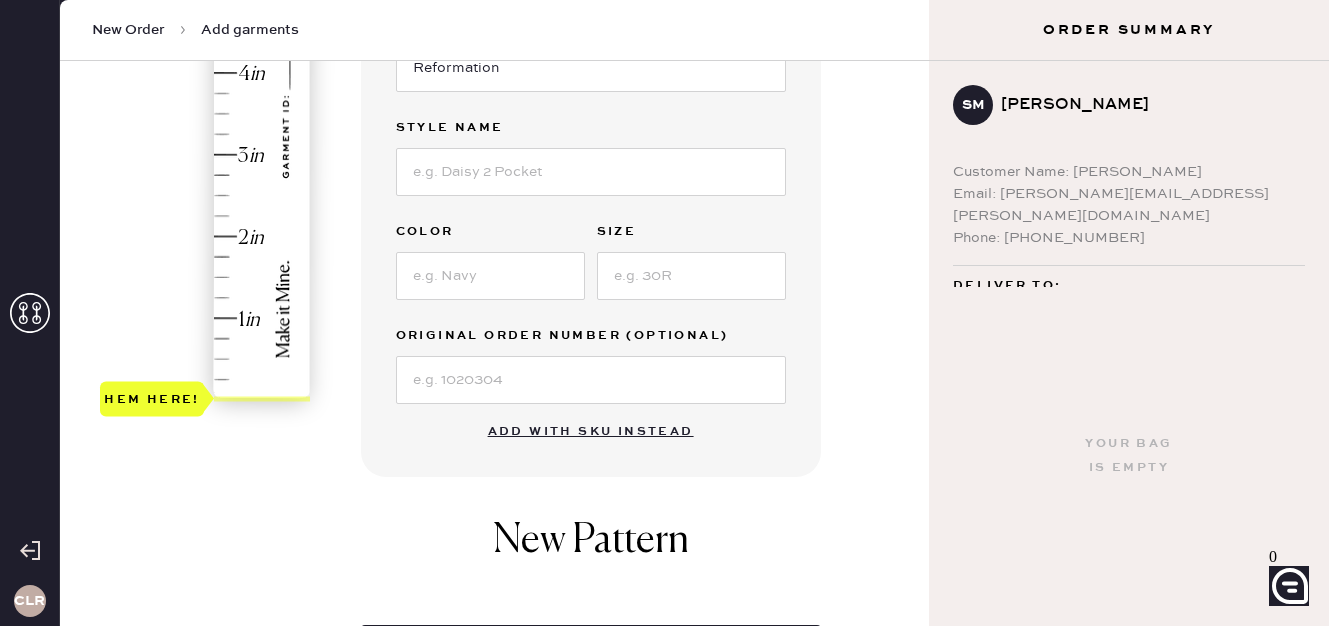 click on "Add with SKU instead" at bounding box center [591, 432] 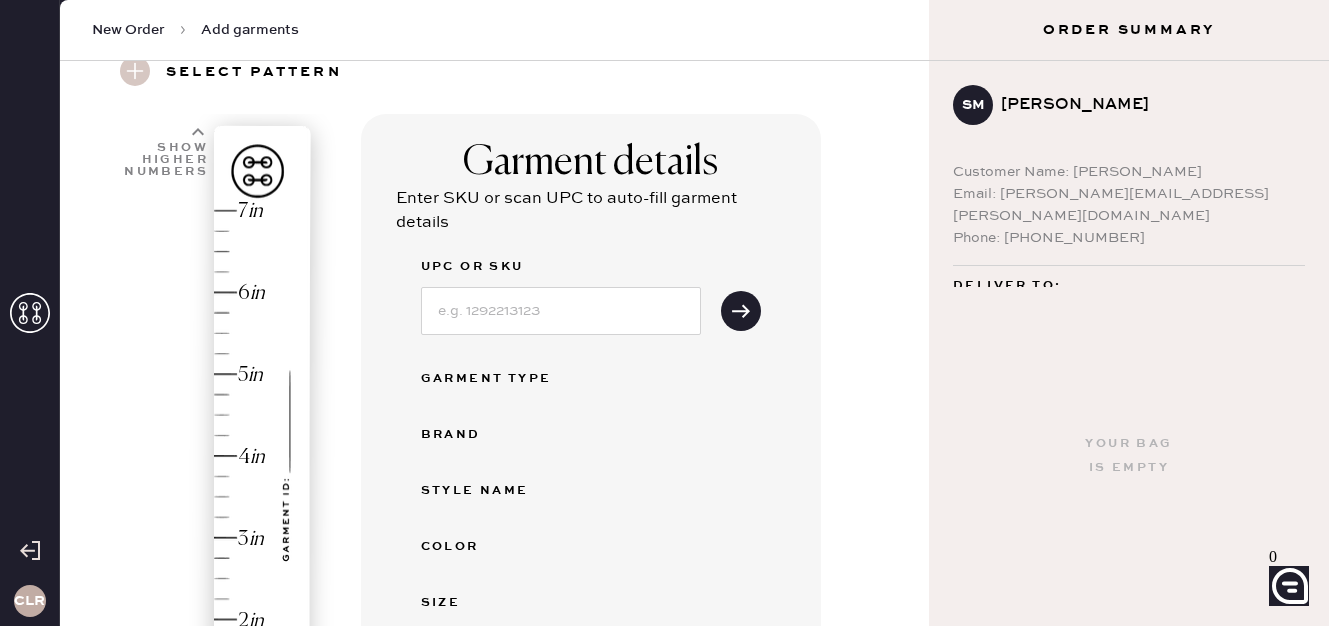 scroll, scrollTop: 0, scrollLeft: 0, axis: both 